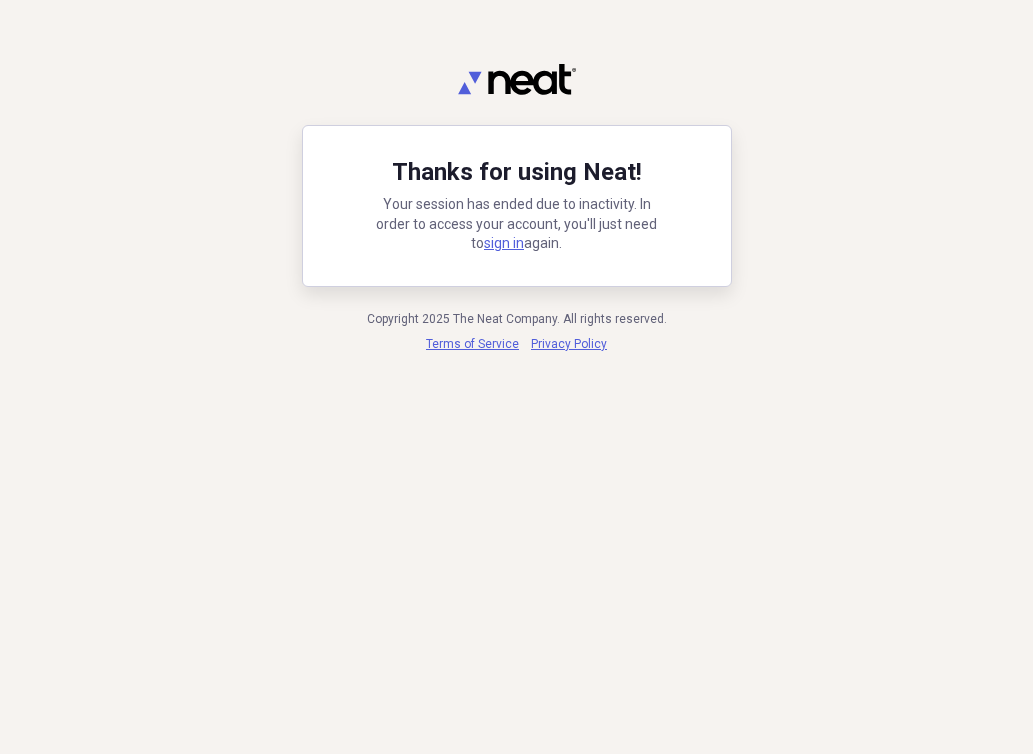 scroll, scrollTop: 0, scrollLeft: 0, axis: both 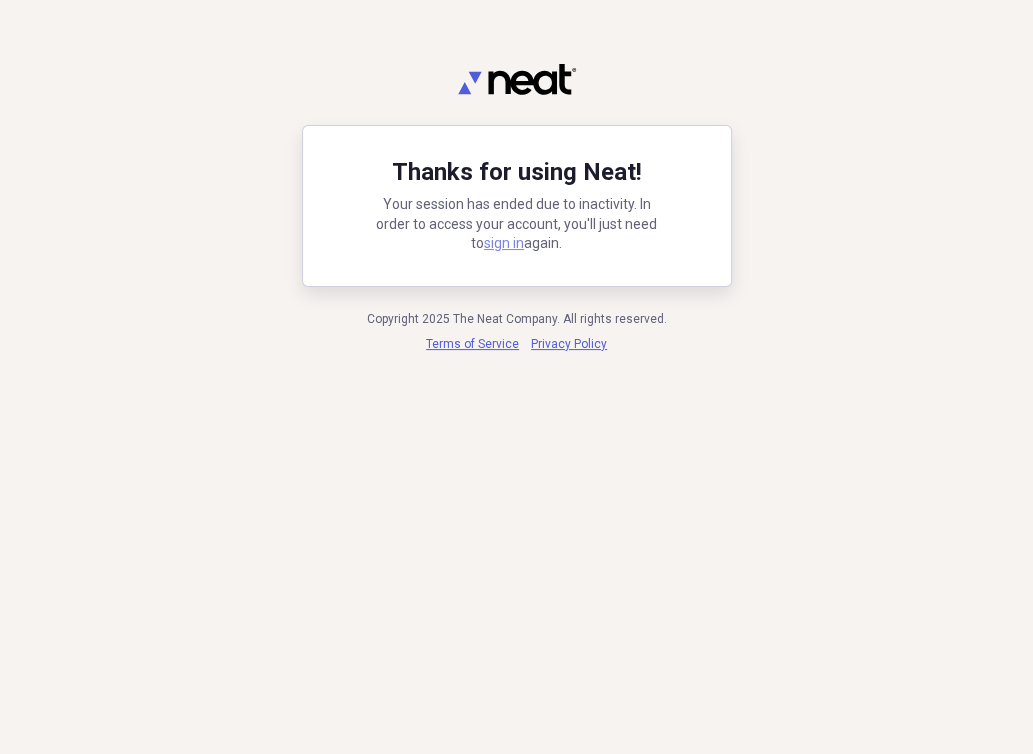 click on "sign in" at bounding box center [504, 243] 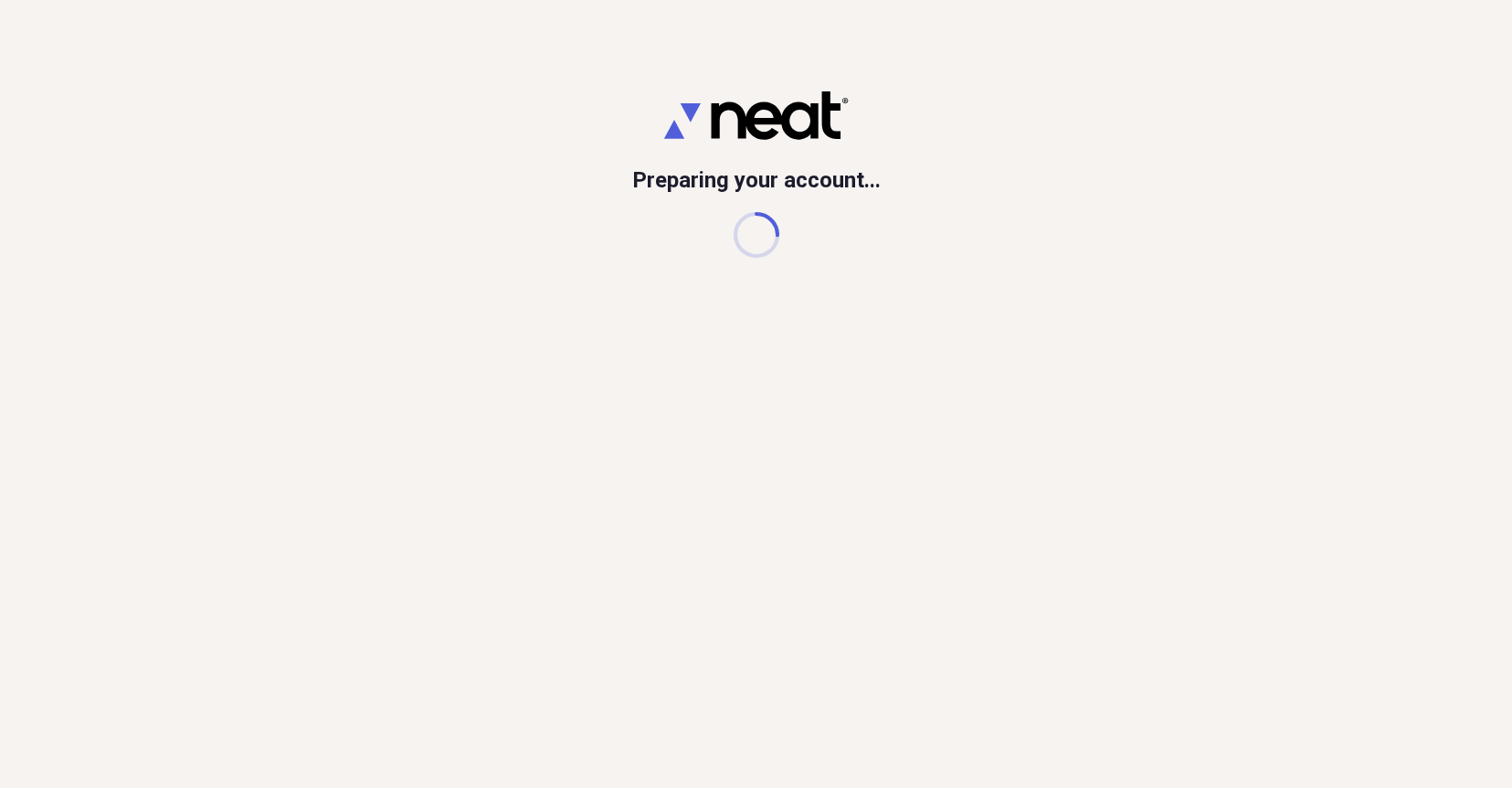 scroll, scrollTop: 0, scrollLeft: 0, axis: both 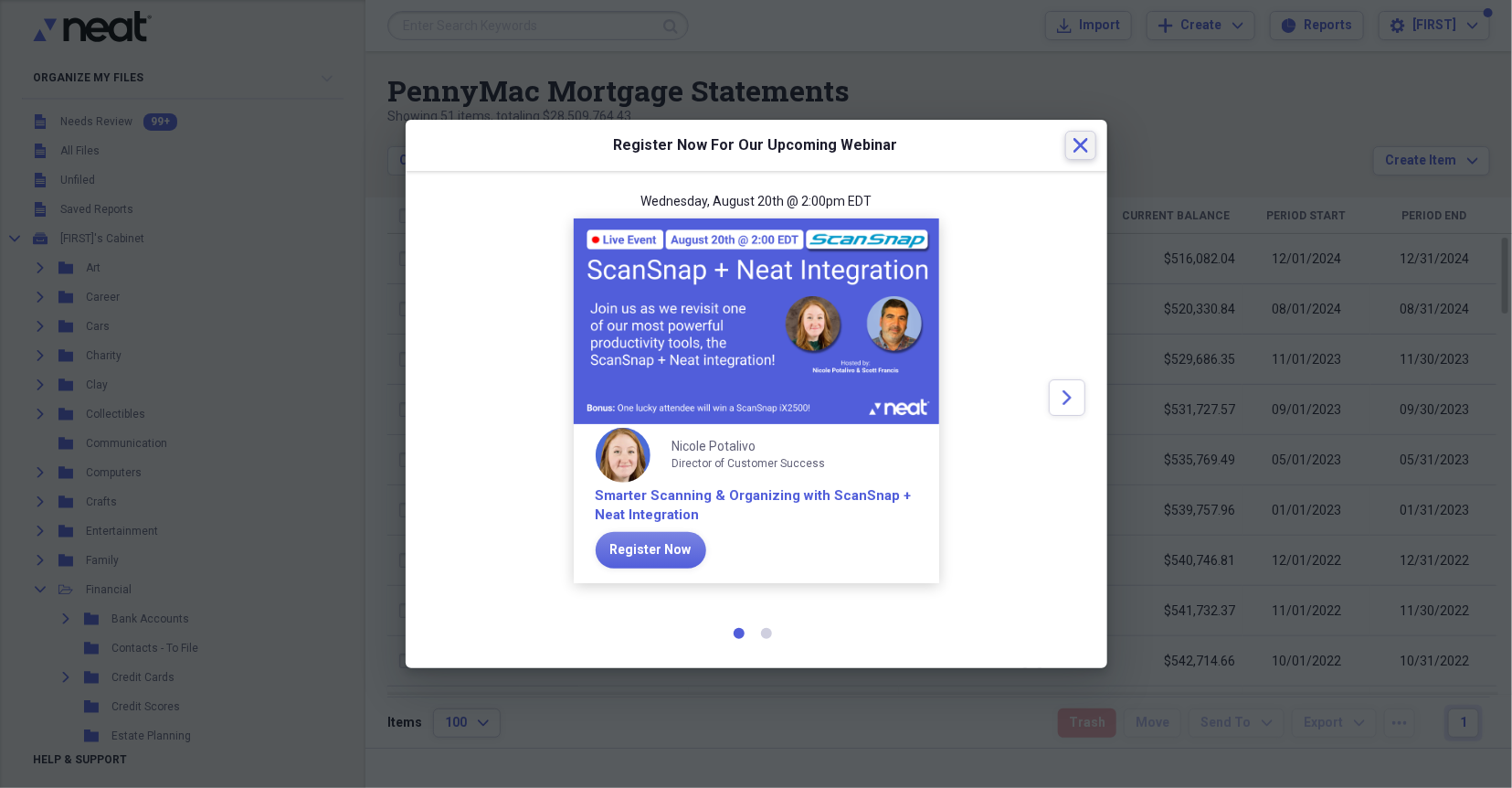 click on "Close" 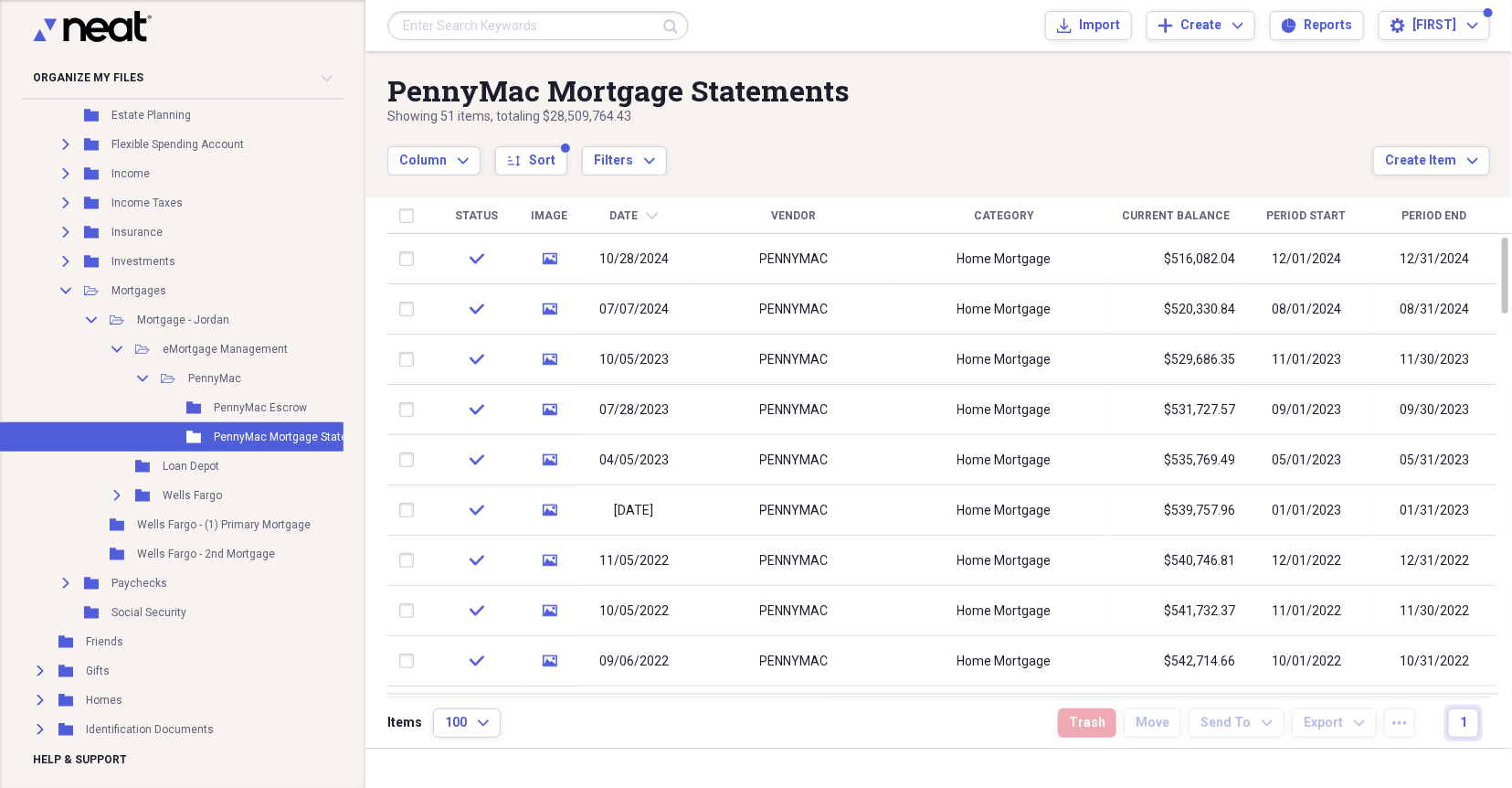 scroll, scrollTop: 546, scrollLeft: 0, axis: vertical 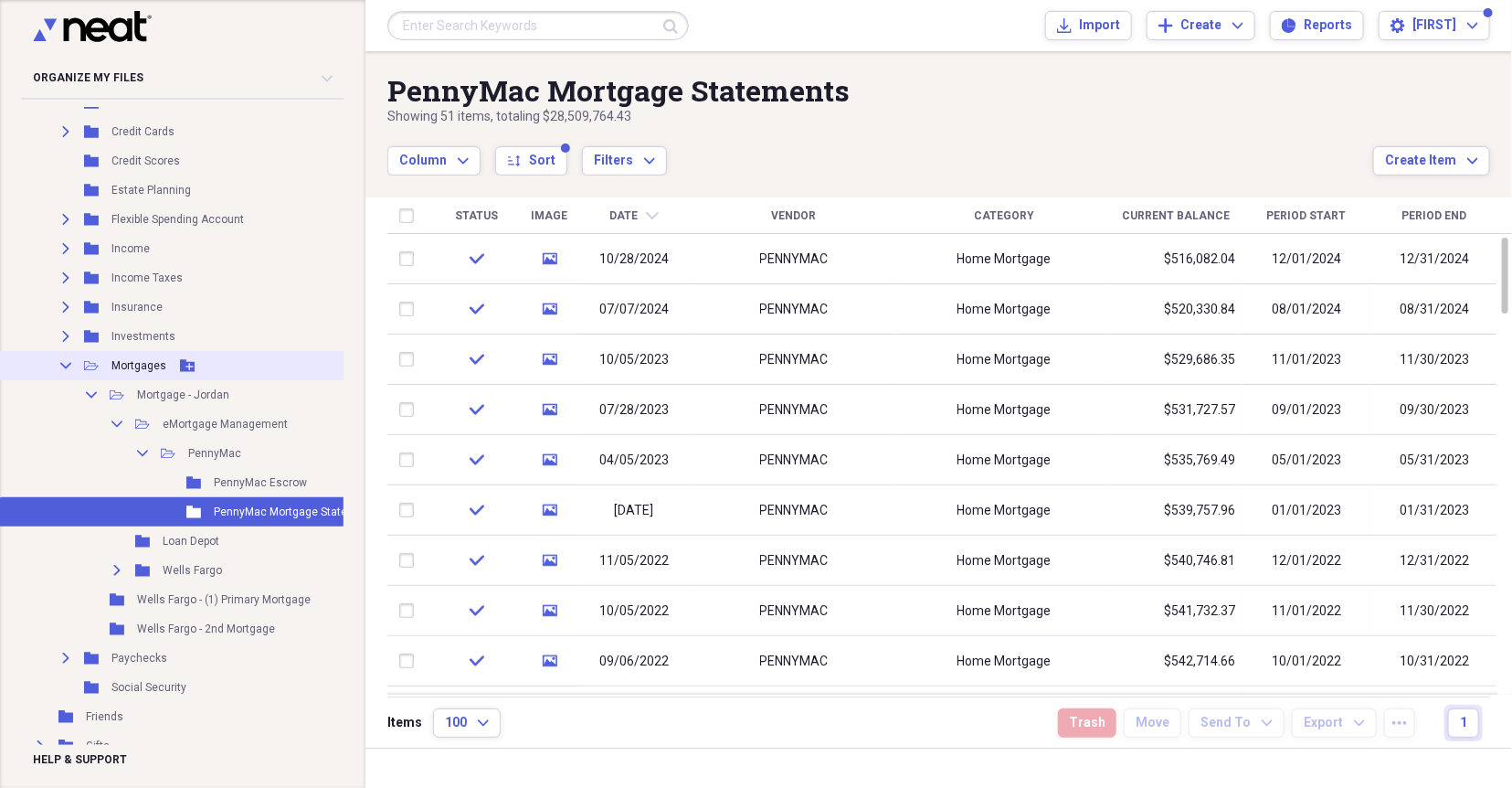 click on "Collapse" 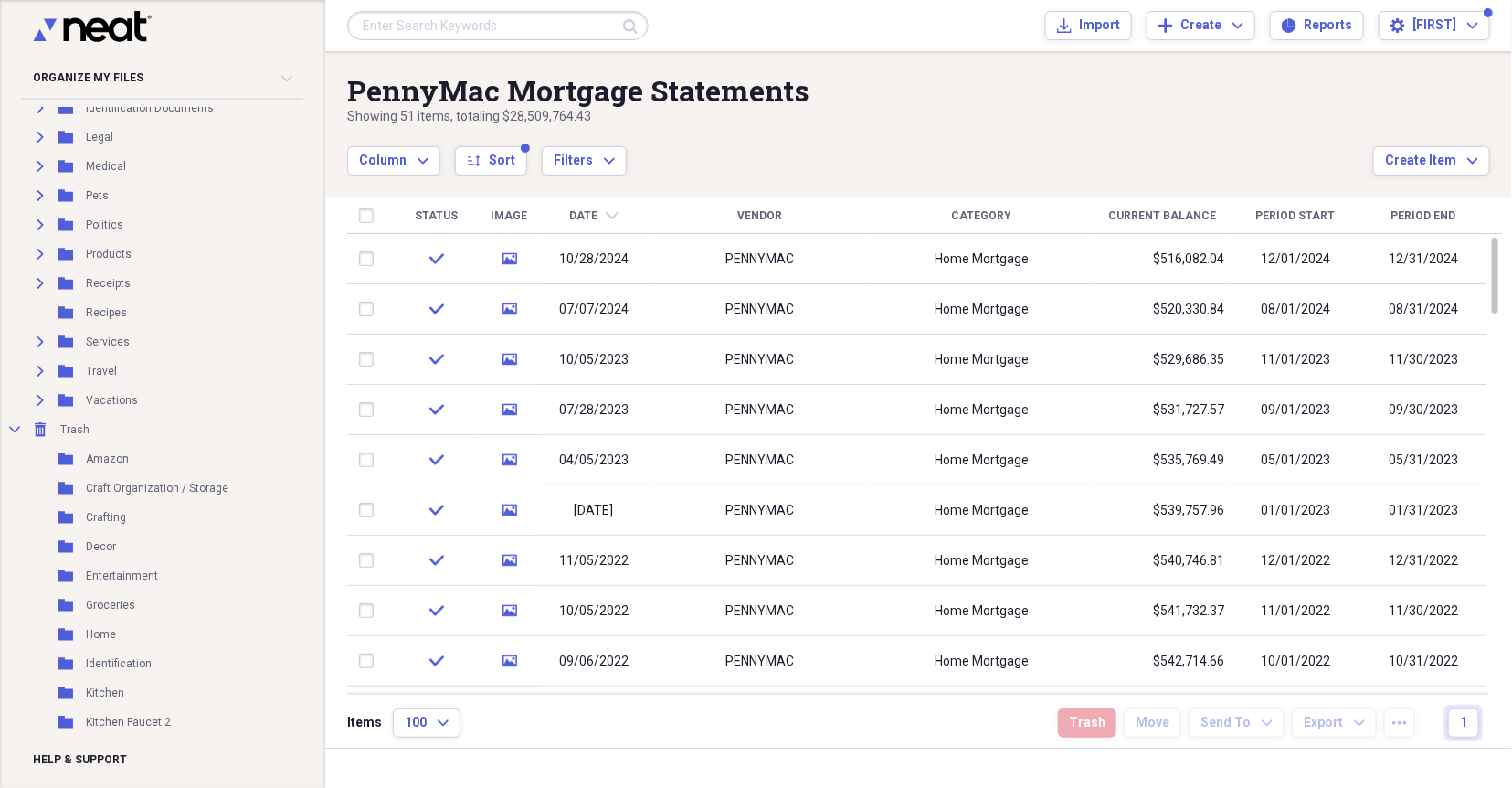 scroll, scrollTop: 969, scrollLeft: 0, axis: vertical 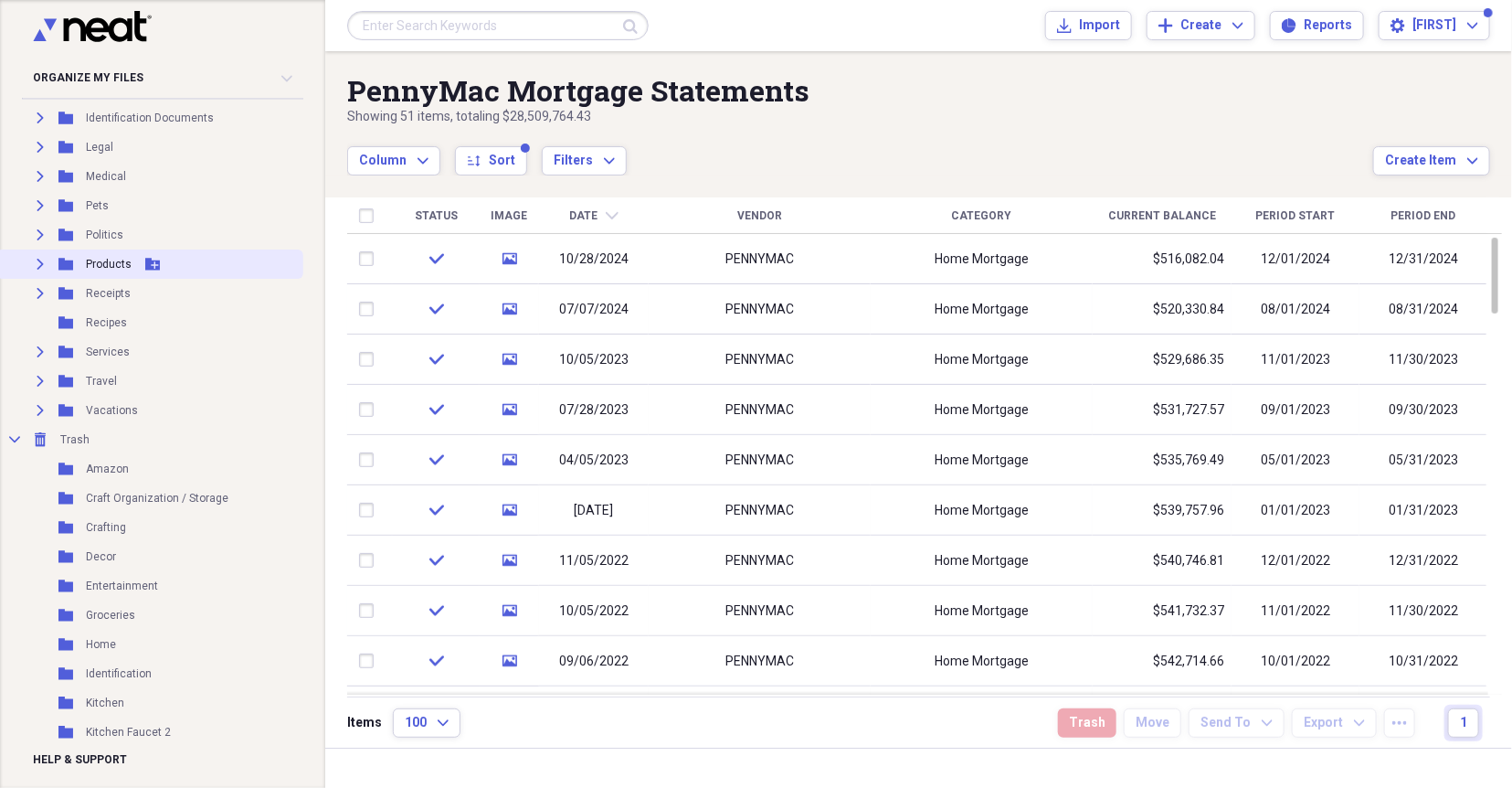 click on "Expand" 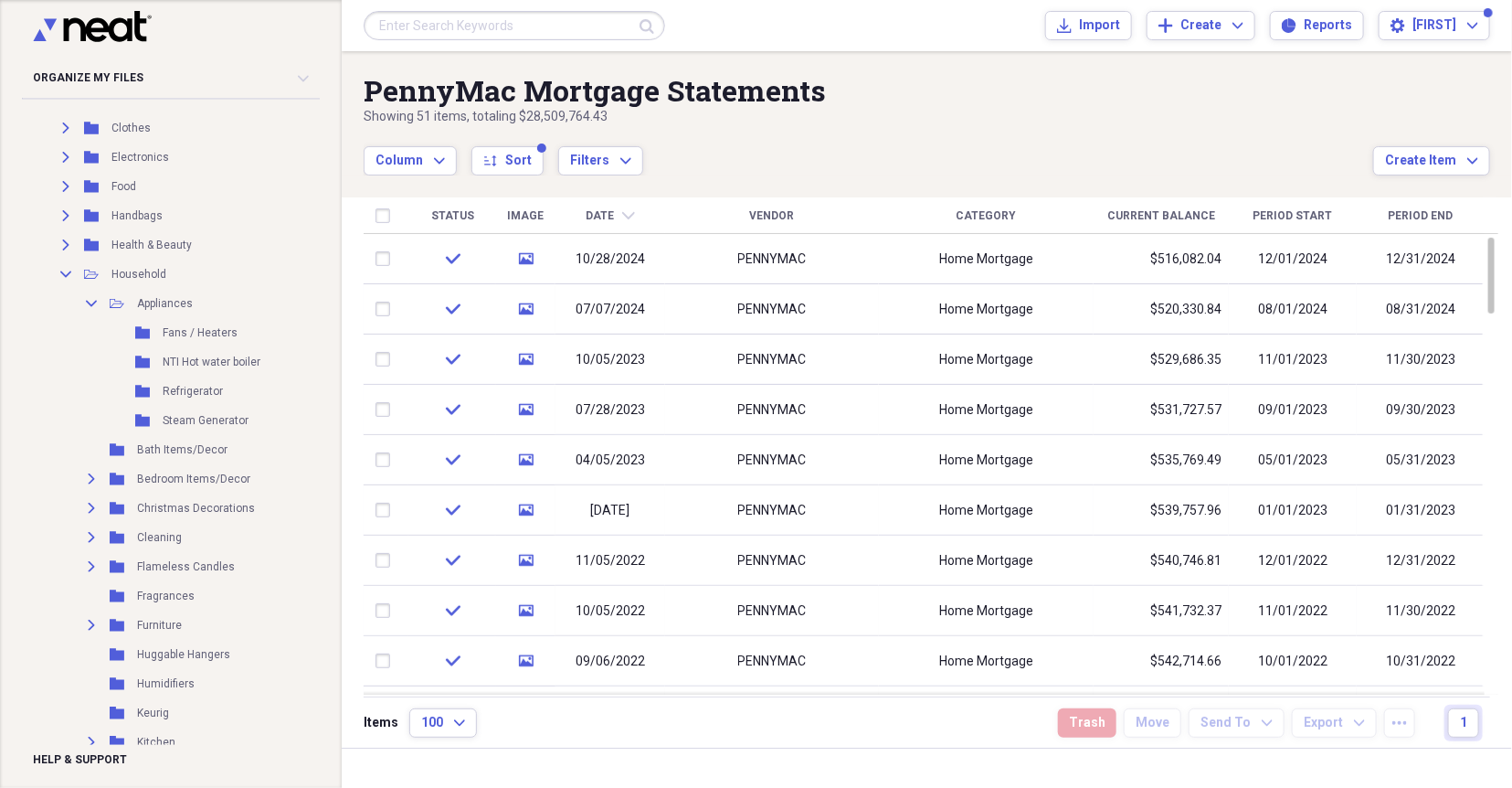 scroll, scrollTop: 1115, scrollLeft: 0, axis: vertical 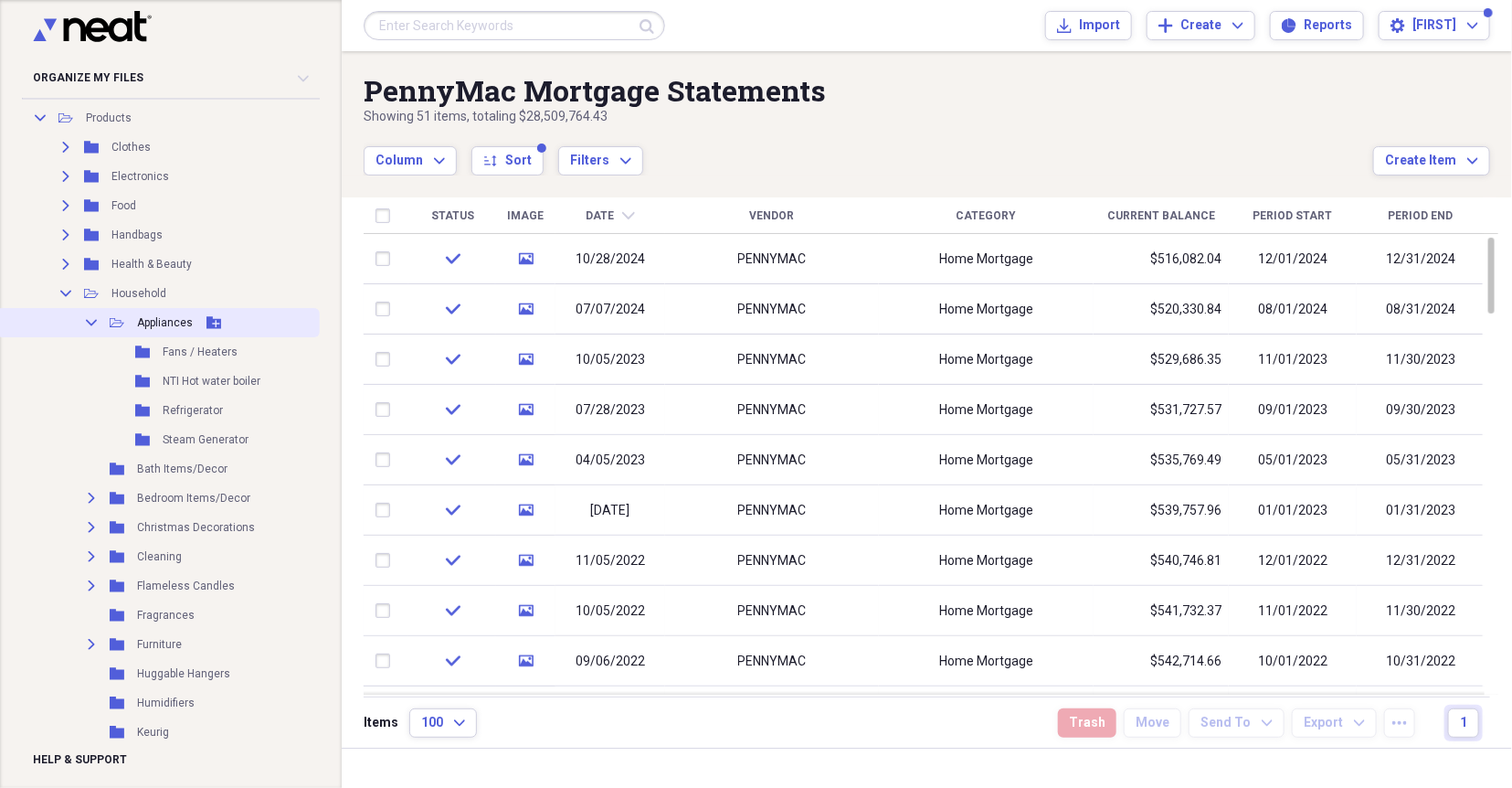 click on "Collapse" at bounding box center [91, 323] 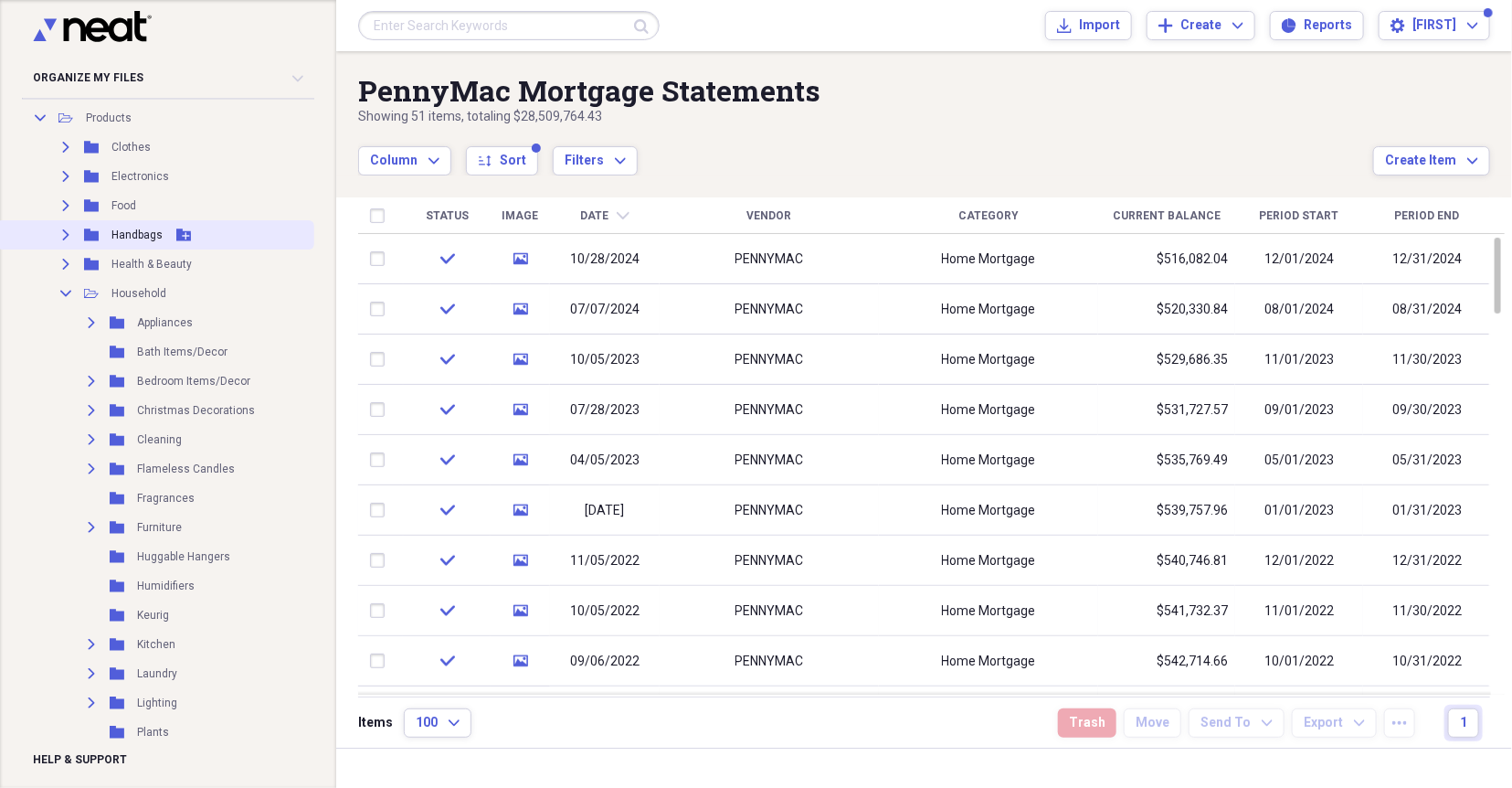 click on "Expand" 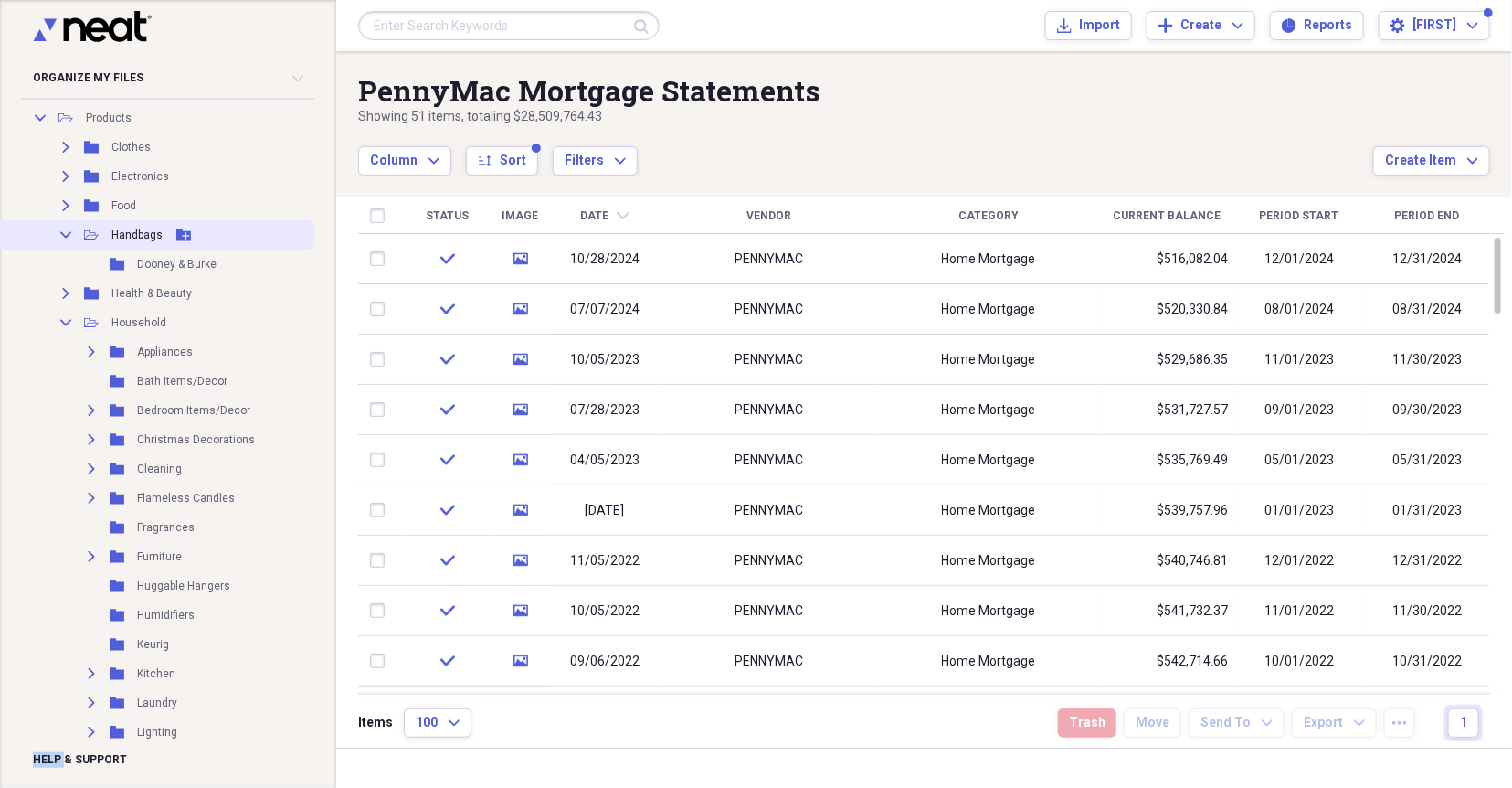 click on "Collapse" 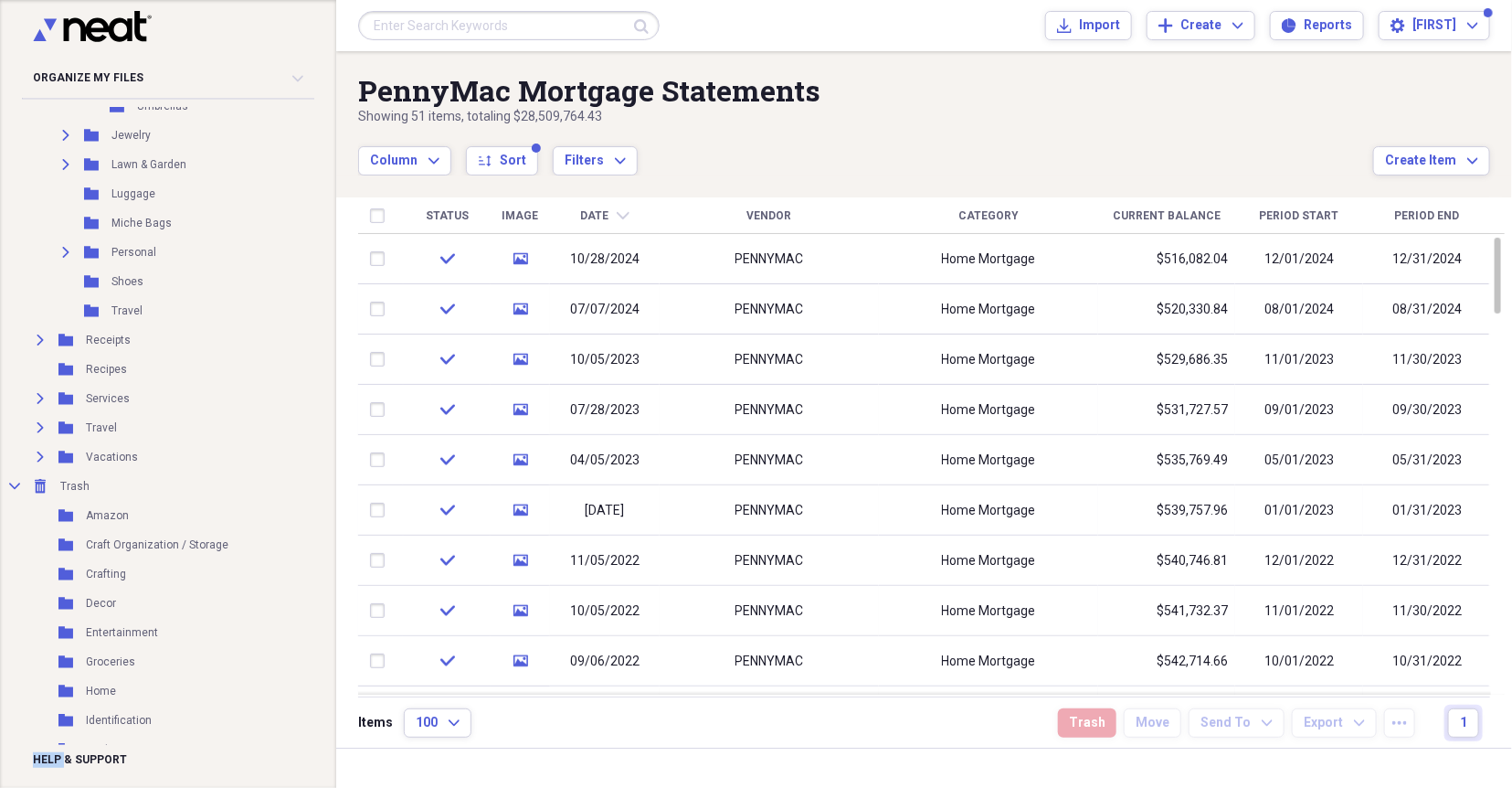scroll, scrollTop: 1902, scrollLeft: 0, axis: vertical 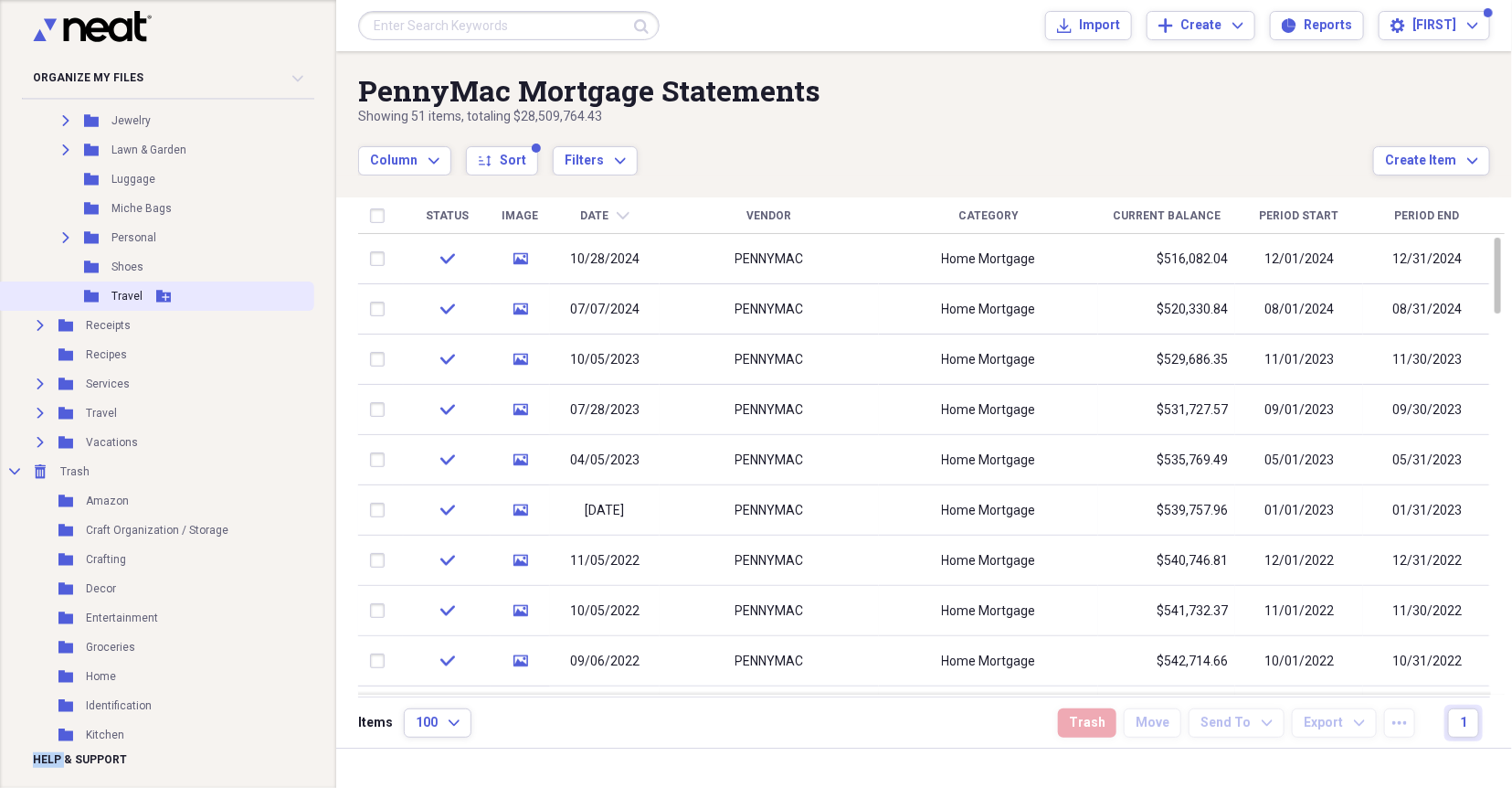 click on "Folder Travel Add Folder" at bounding box center [155, 296] 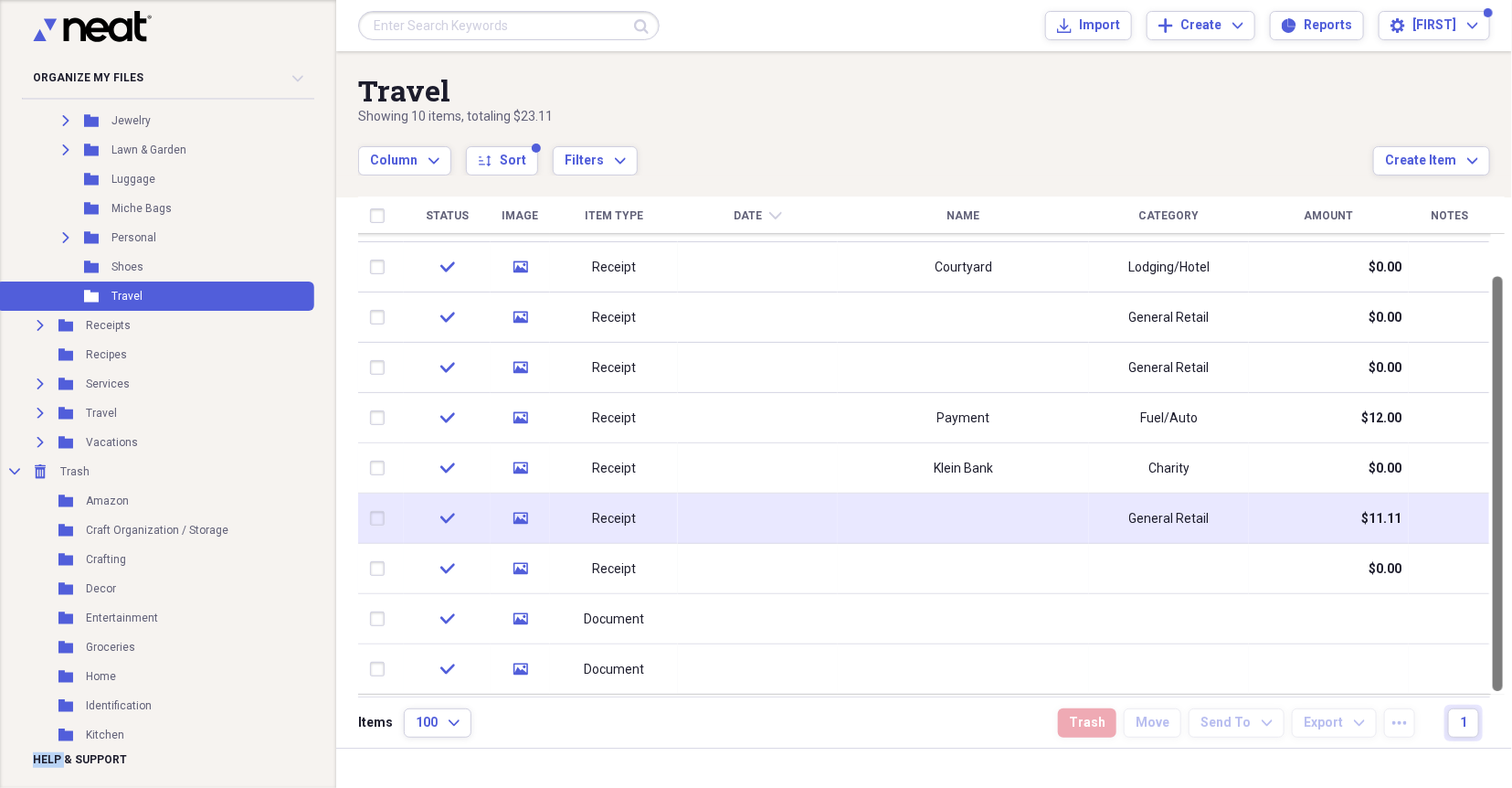 drag, startPoint x: 1507, startPoint y: 300, endPoint x: 1487, endPoint y: 538, distance: 238.8389 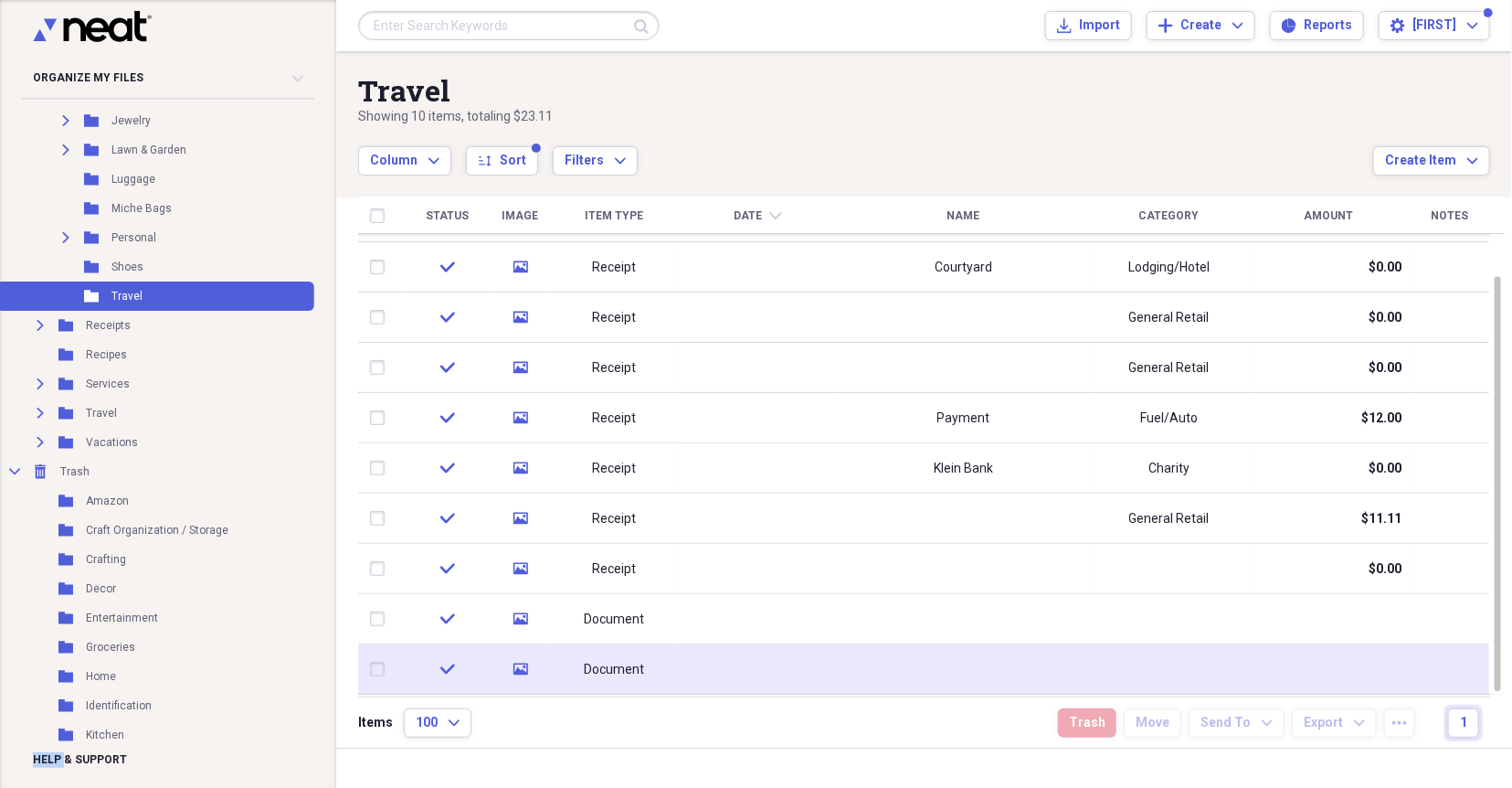 click on "Document" at bounding box center [614, 670] 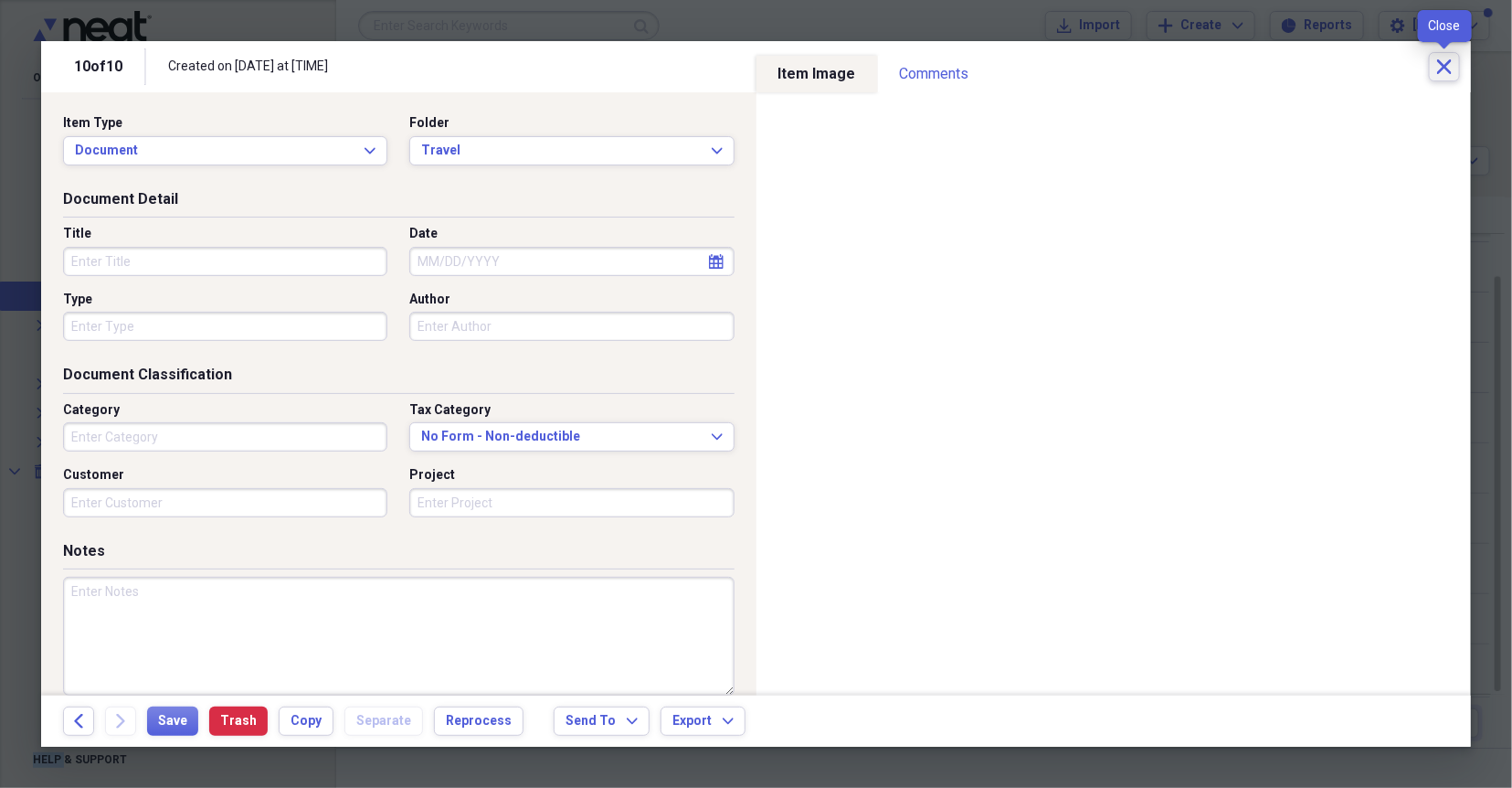 click on "Close" 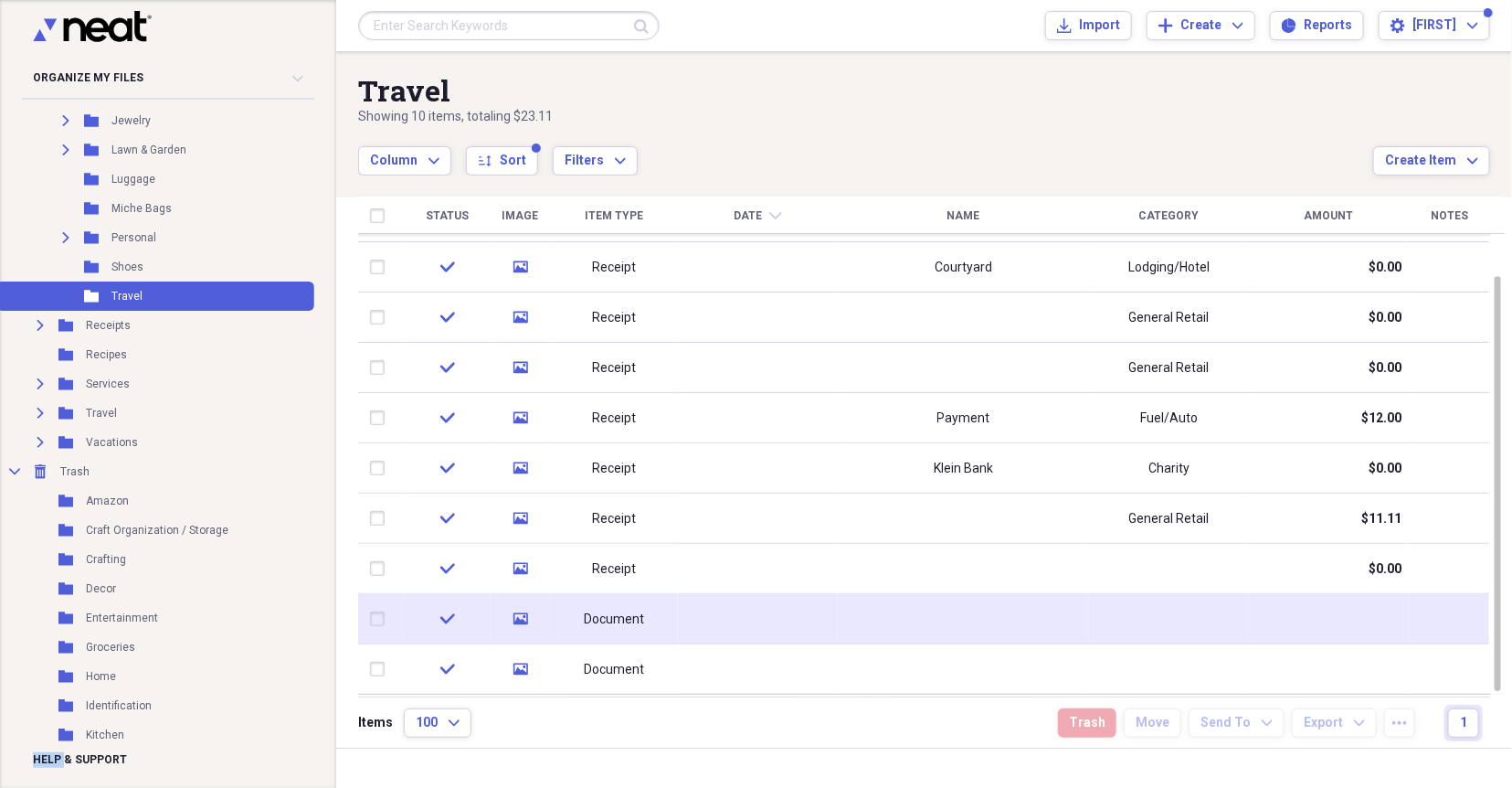 click on "Document" at bounding box center (614, 620) 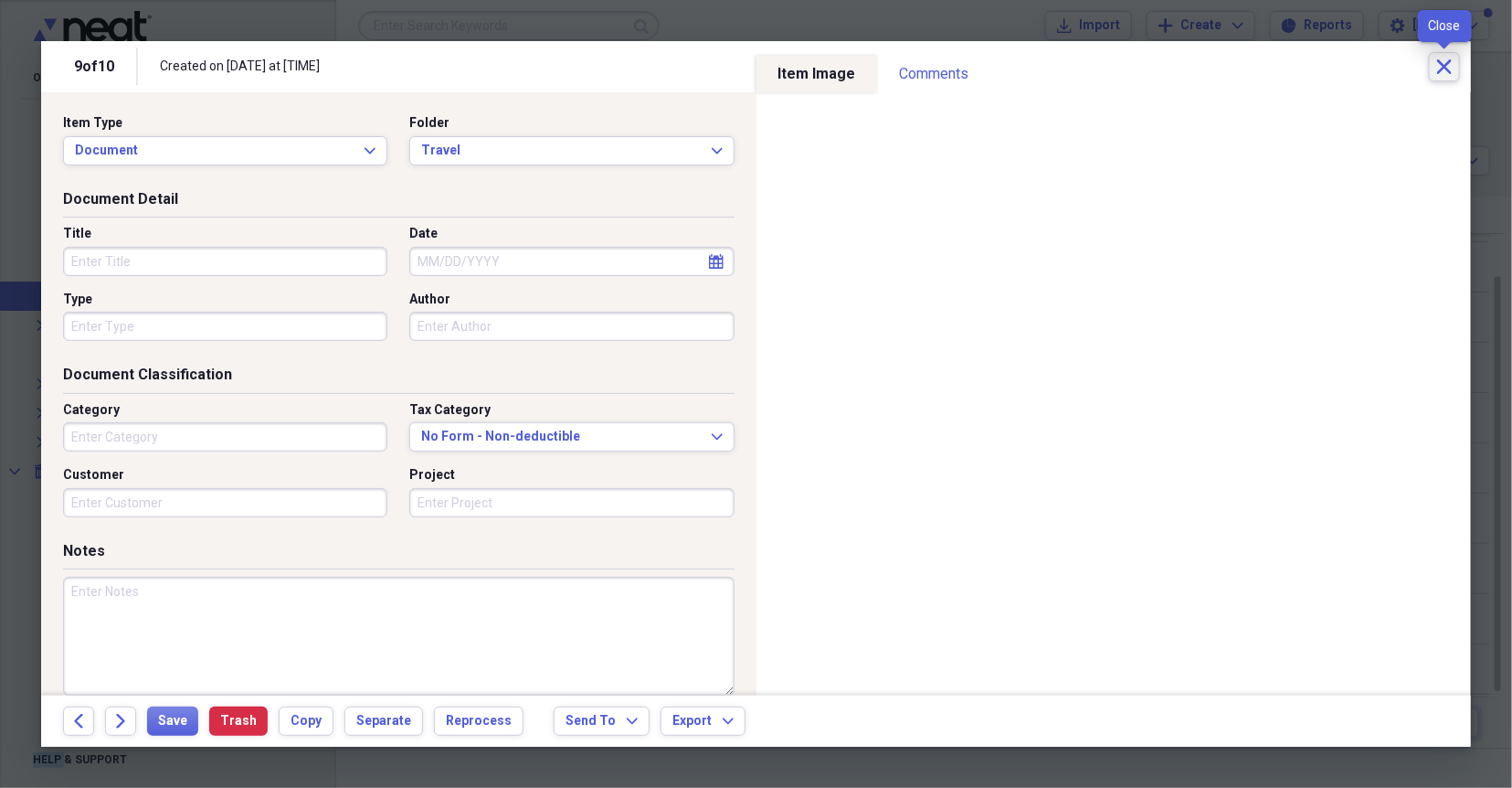 click 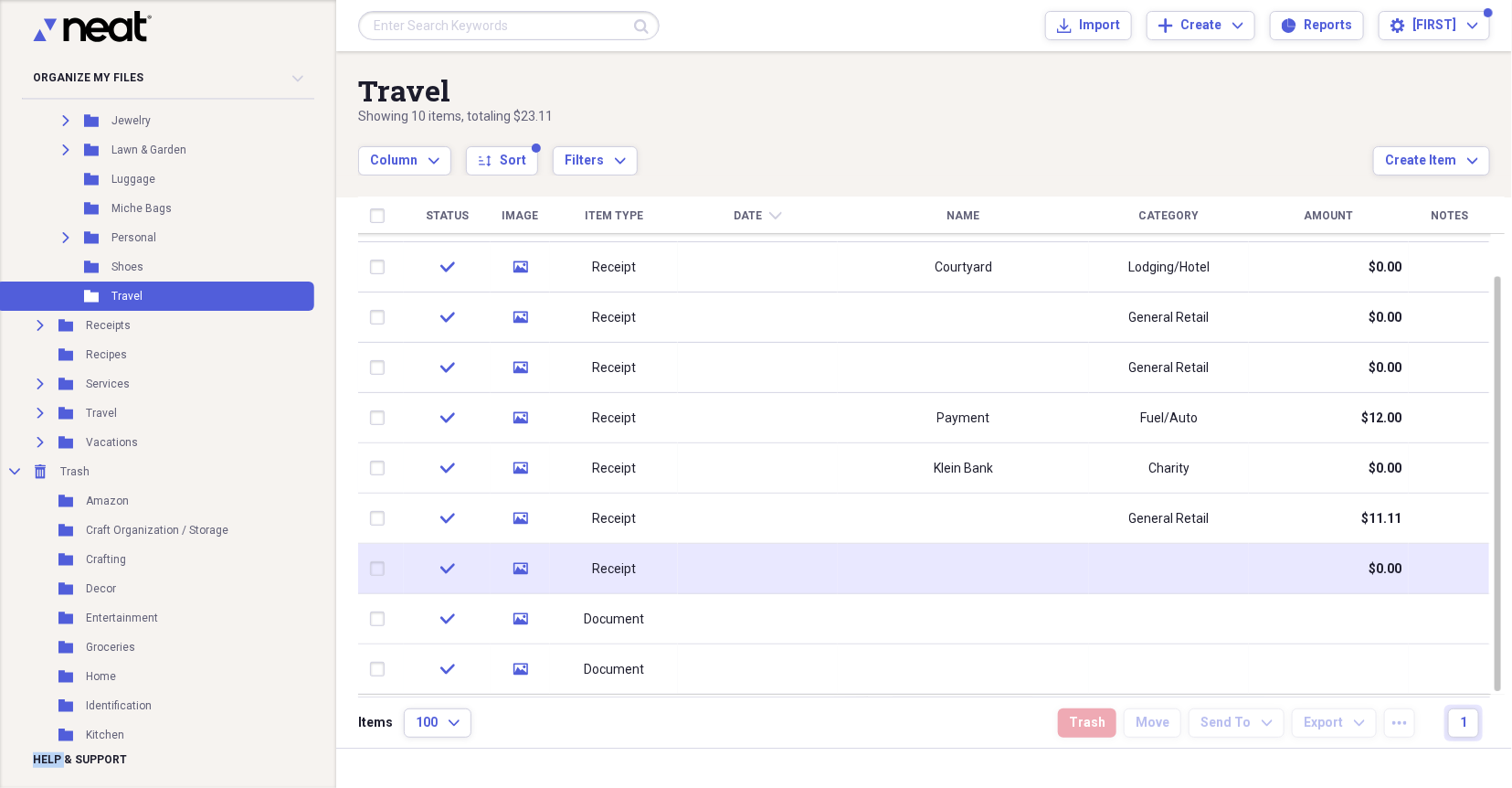 click at bounding box center [757, 569] 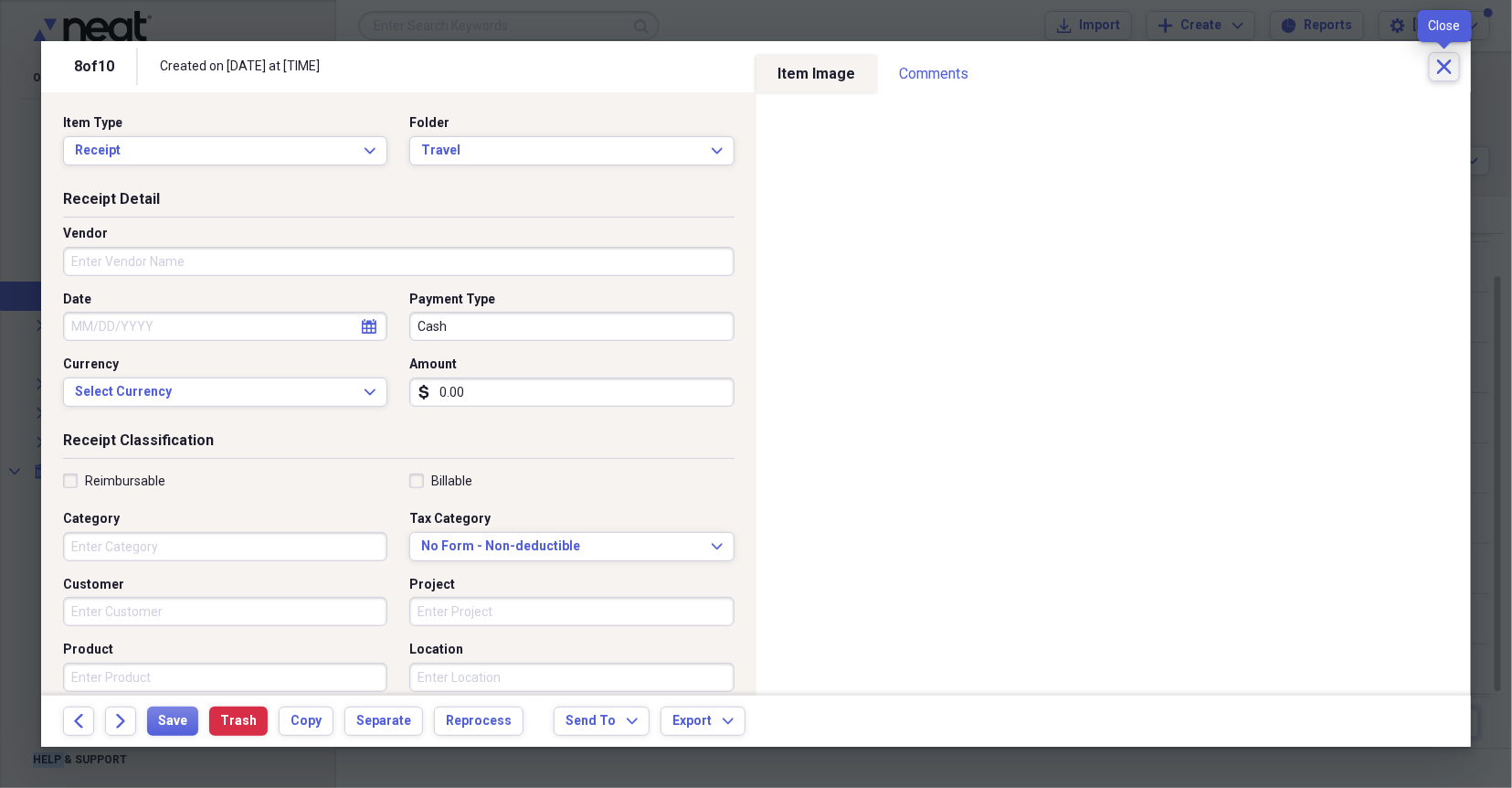 click on "Close" 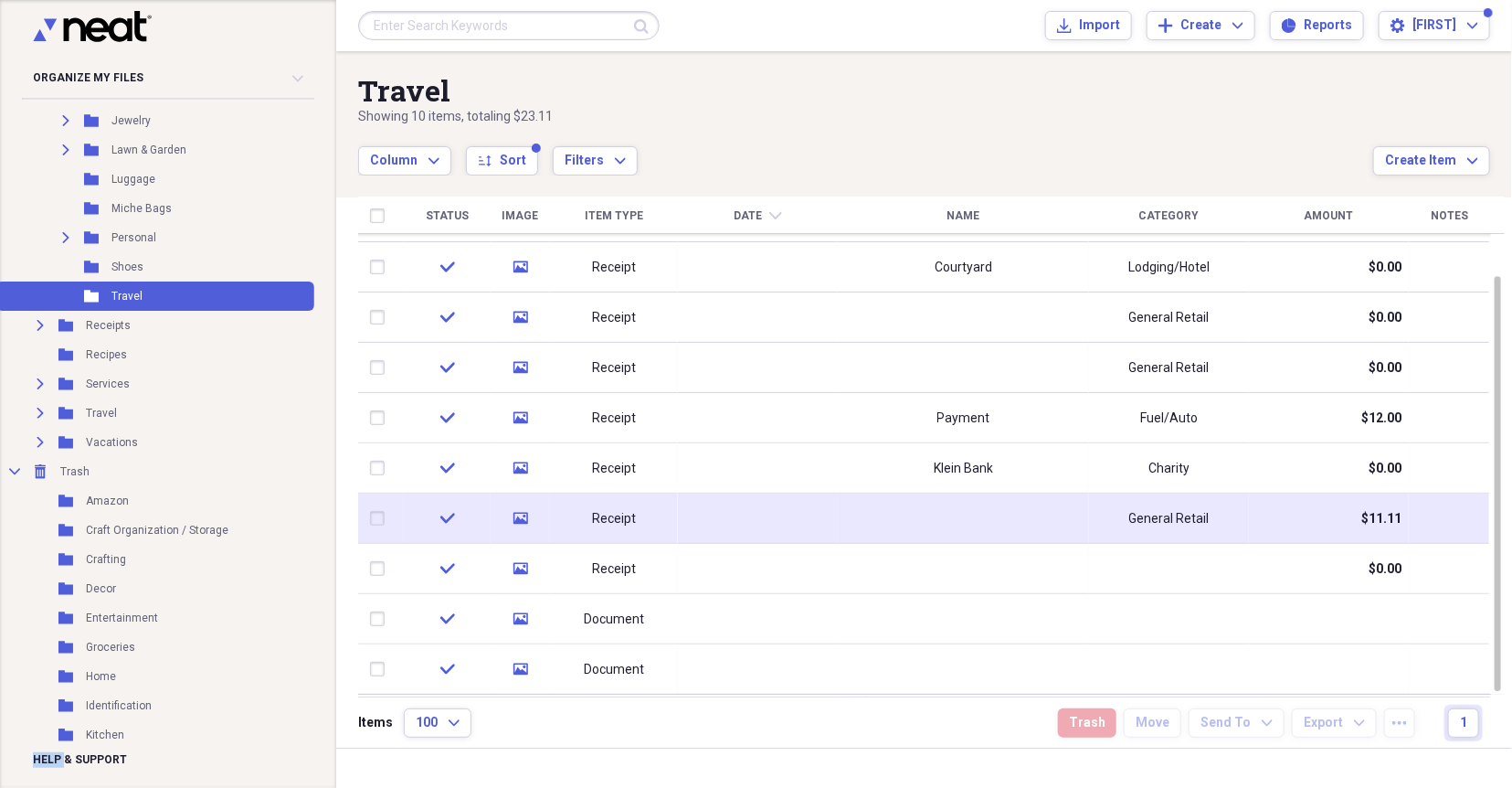 click at bounding box center [757, 518] 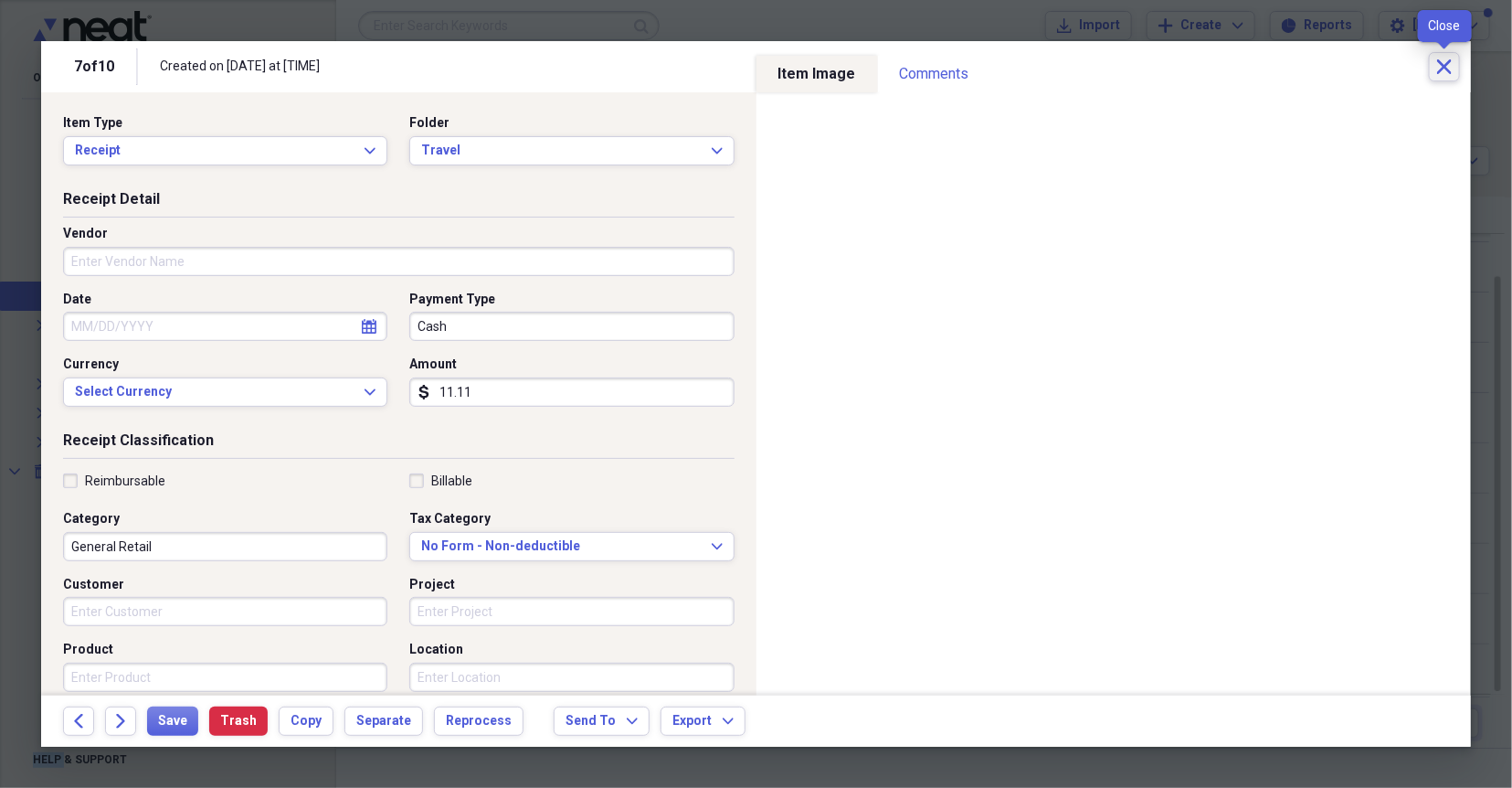 click 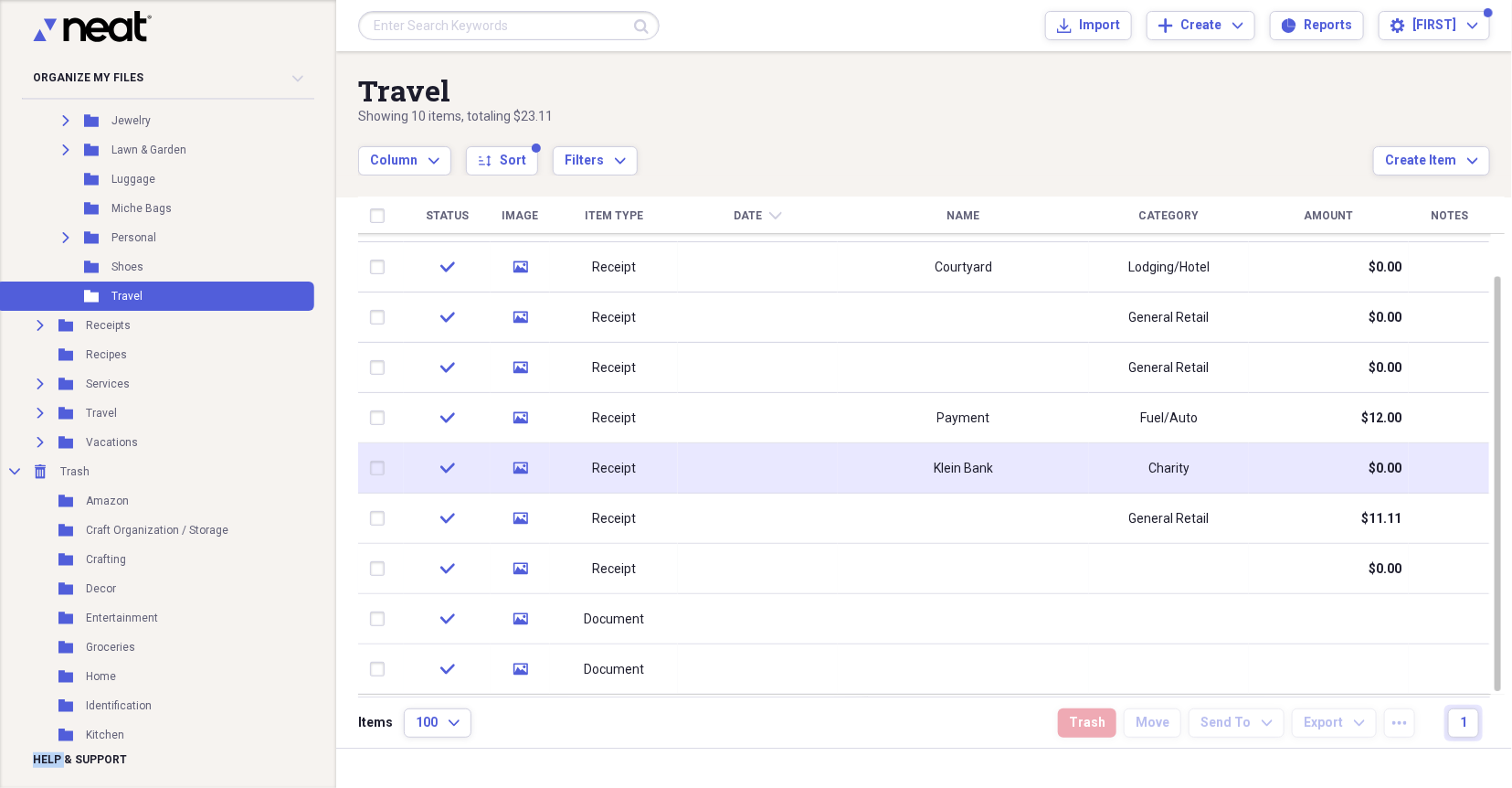 click on "Klein Bank" at bounding box center [963, 468] 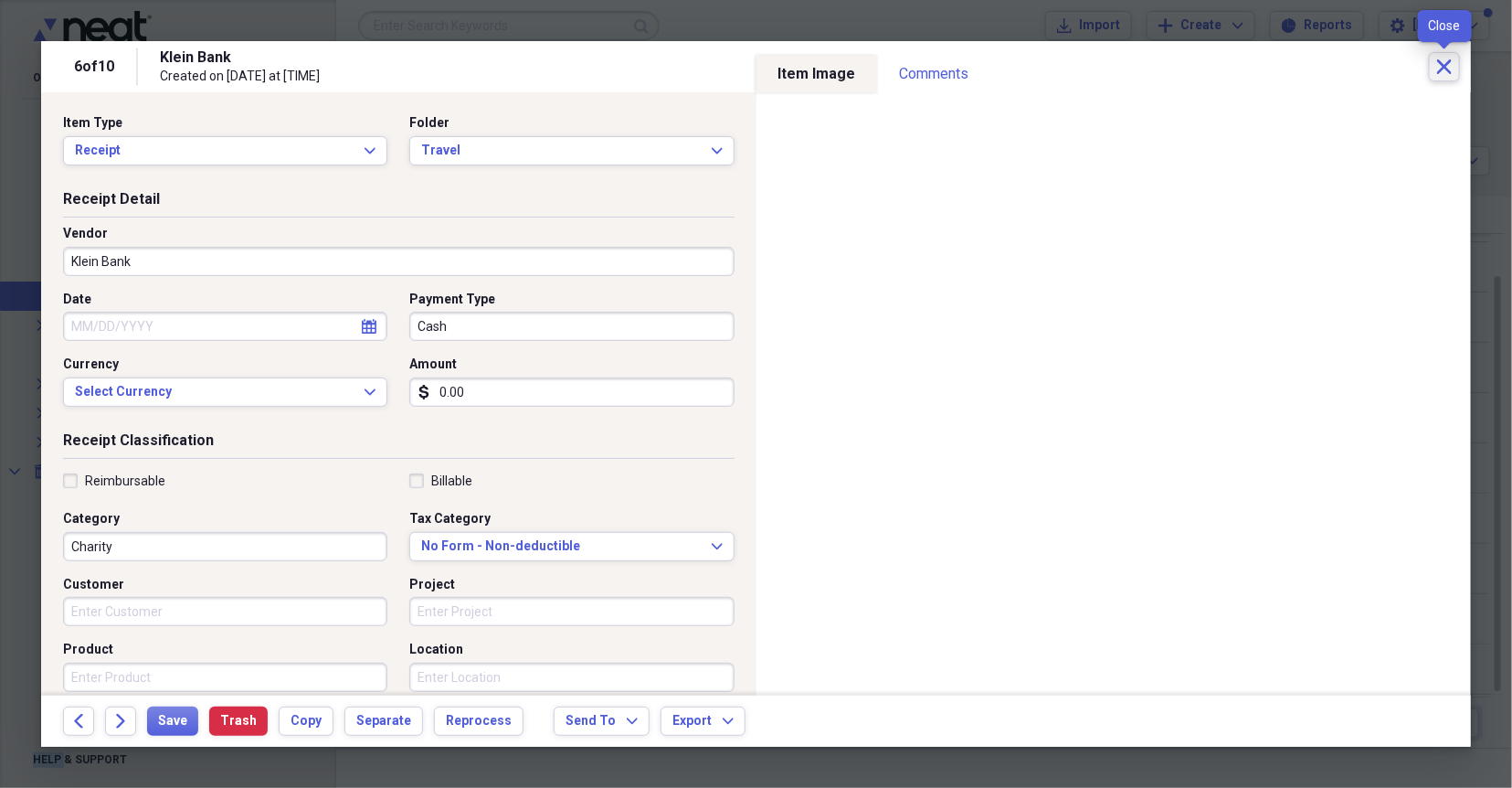 click on "Close" at bounding box center (1444, 67) 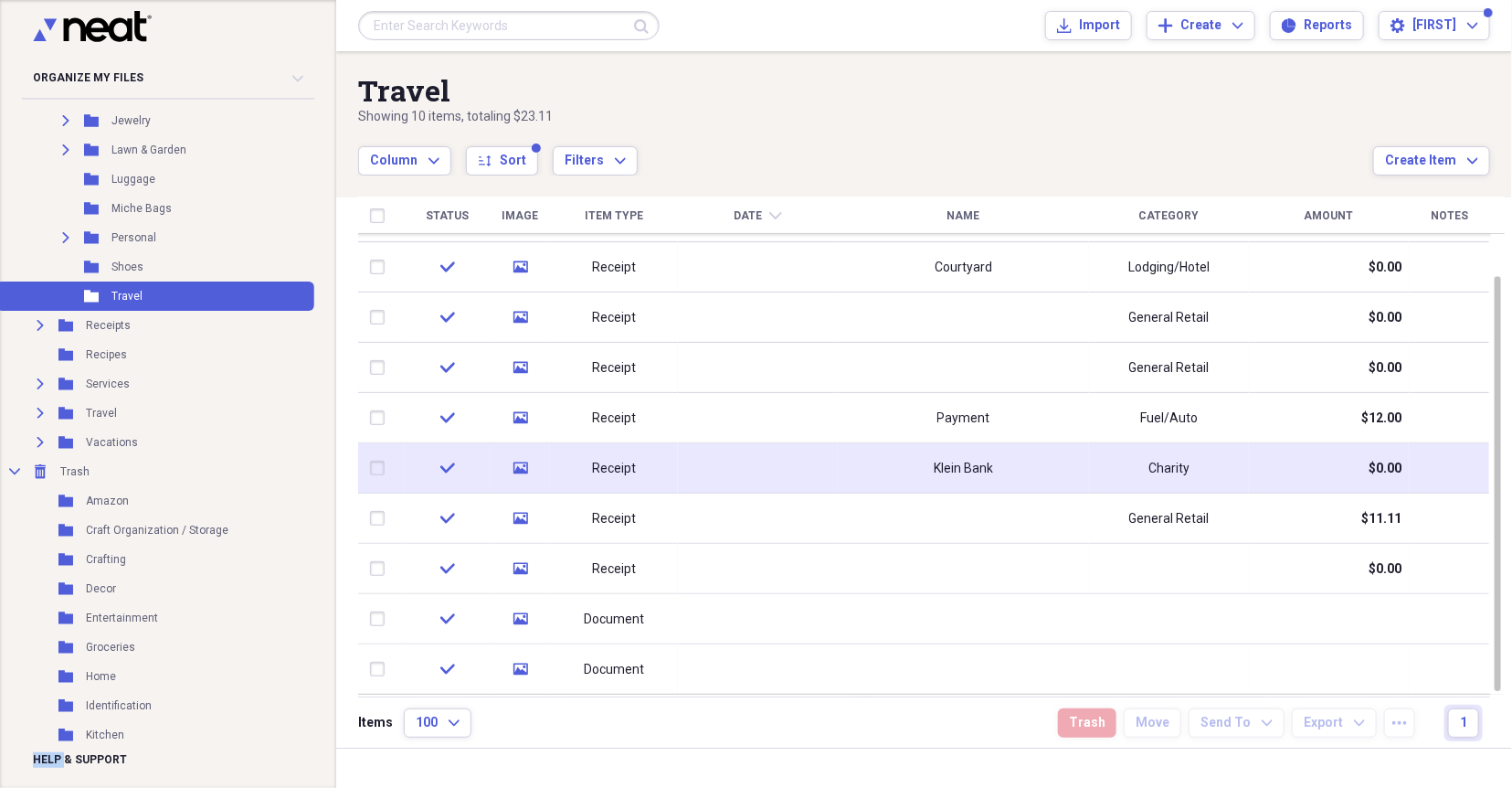 click on "Klein Bank" at bounding box center [963, 469] 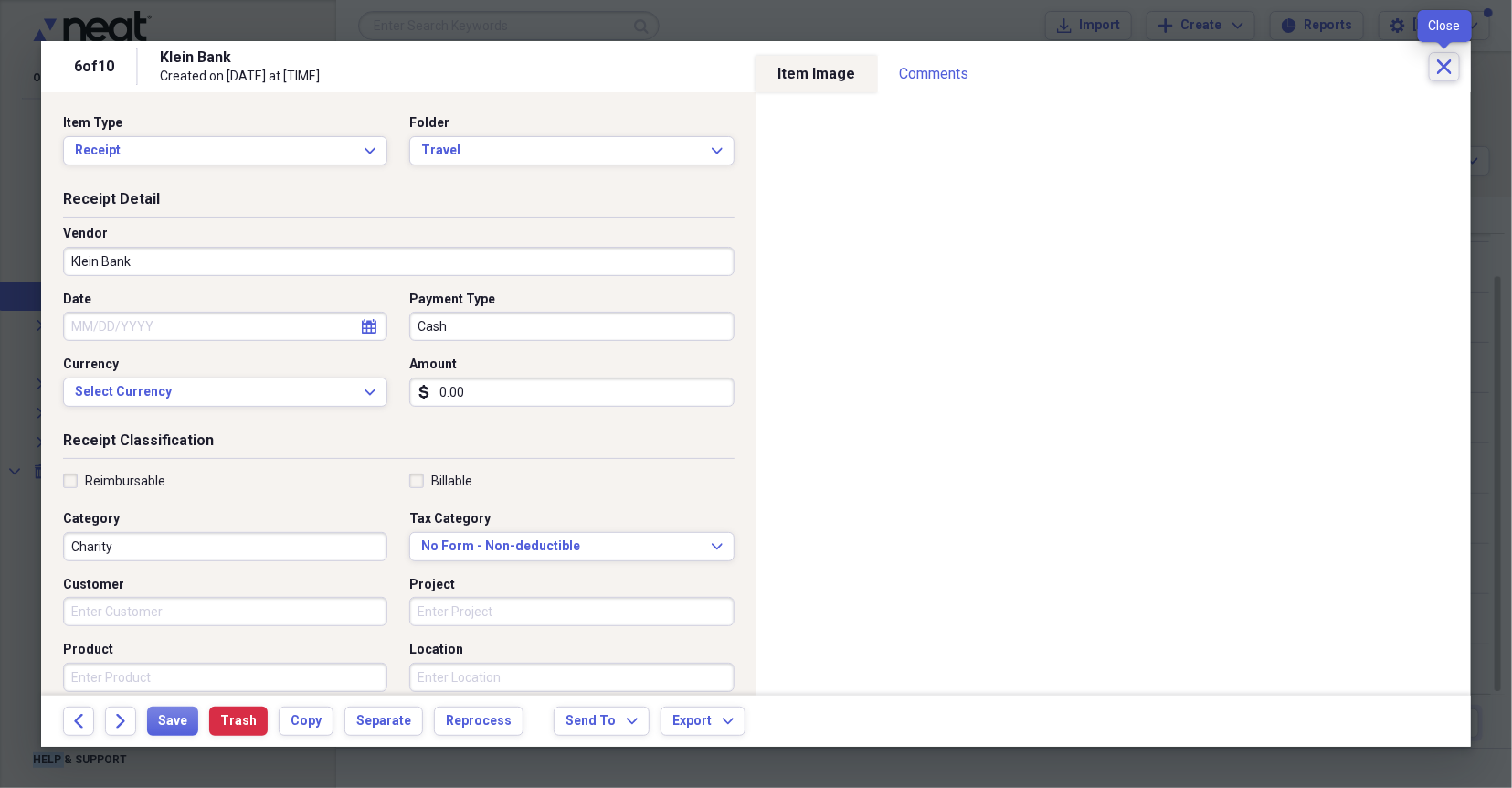 click 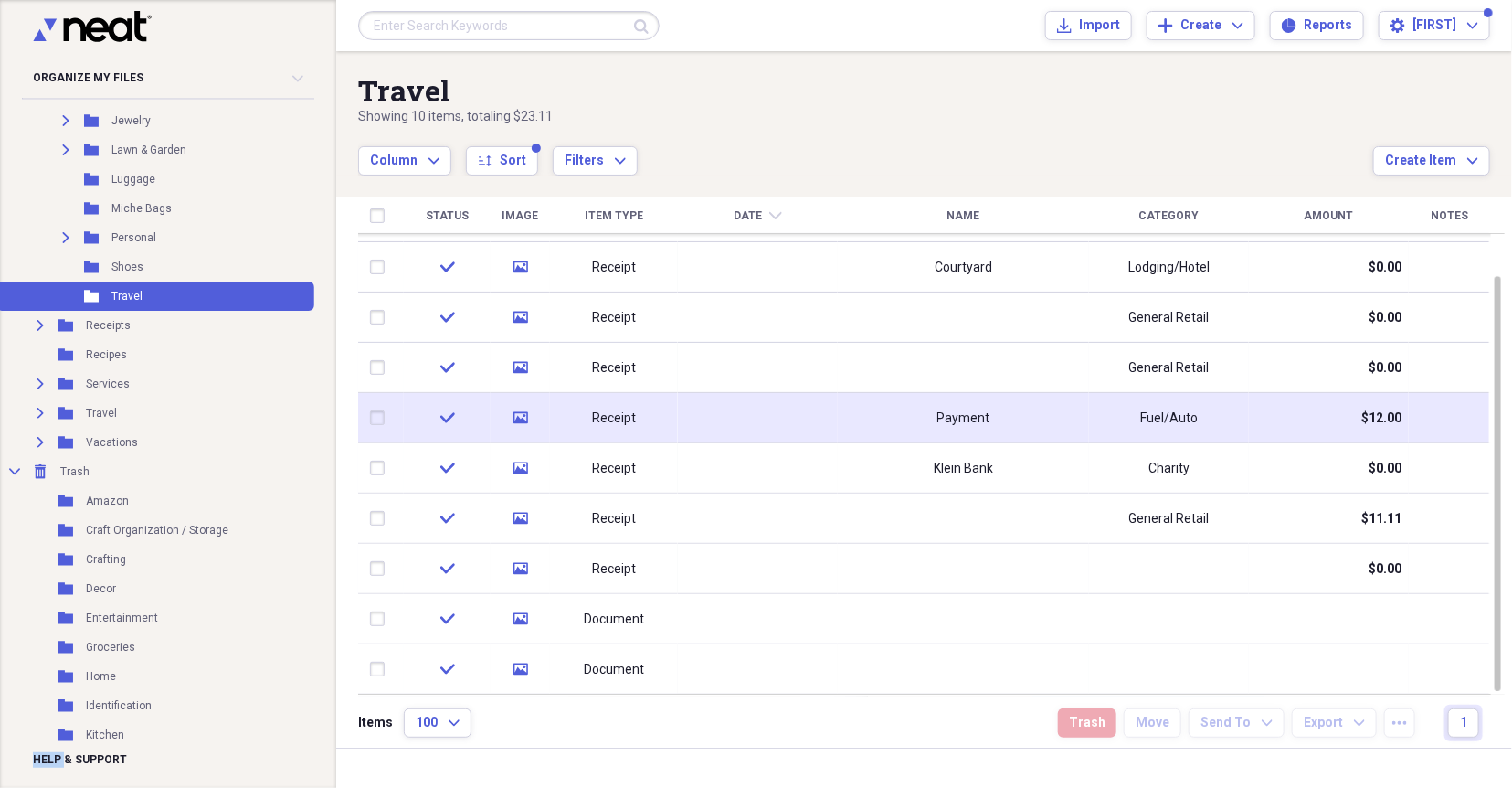 click on "Payment" at bounding box center [964, 419] 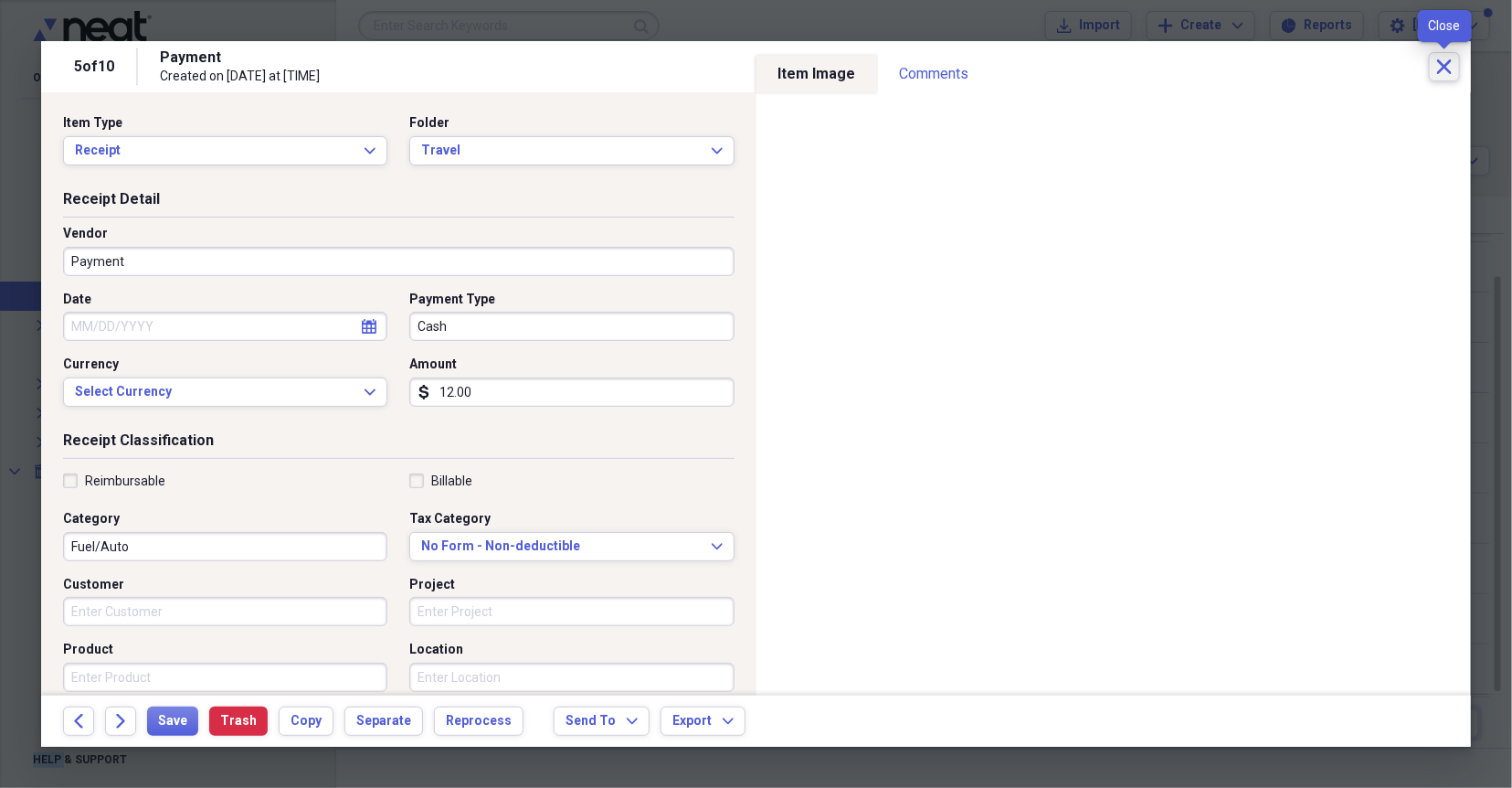 click on "Close" 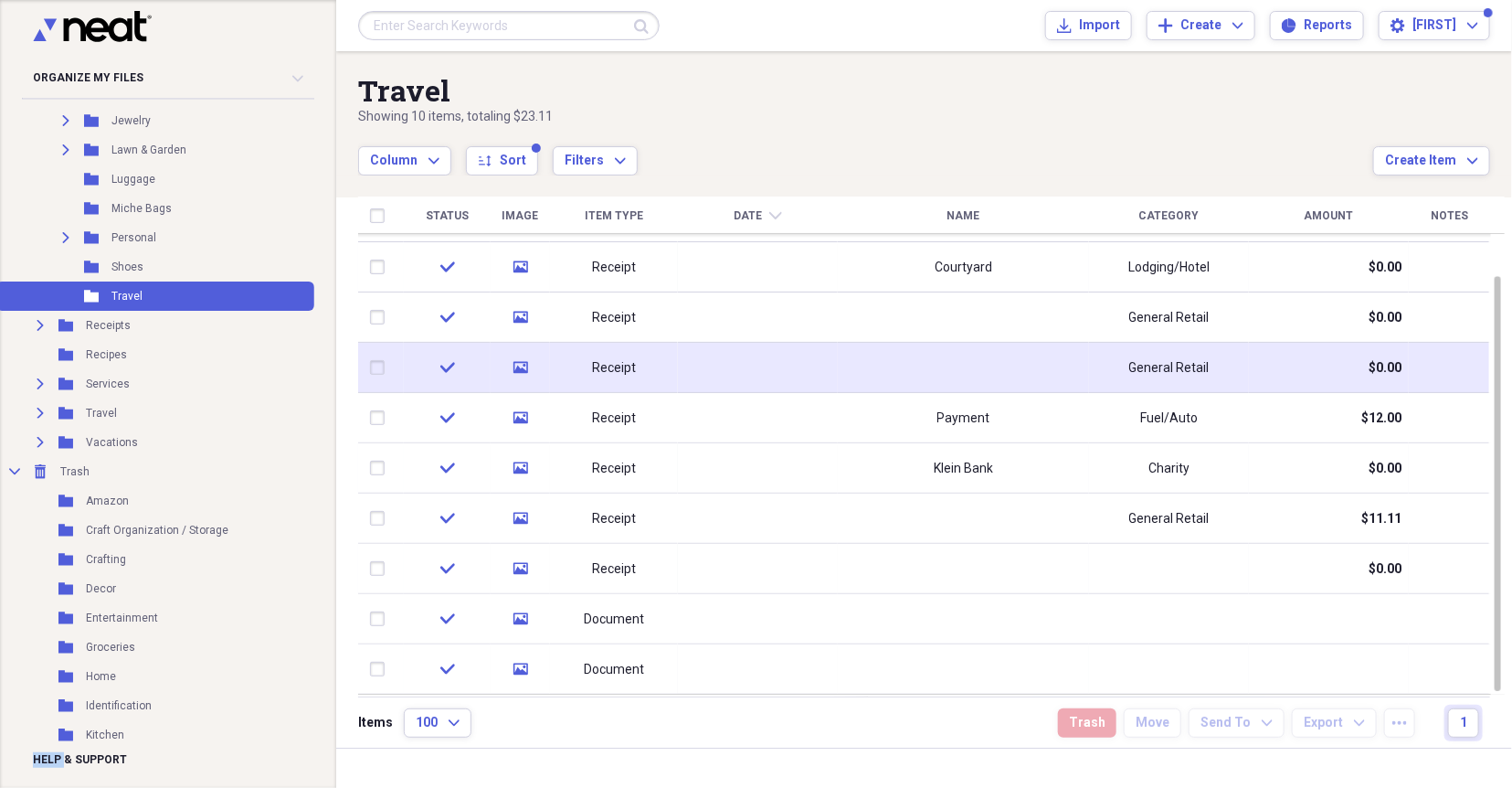 click at bounding box center (963, 367) 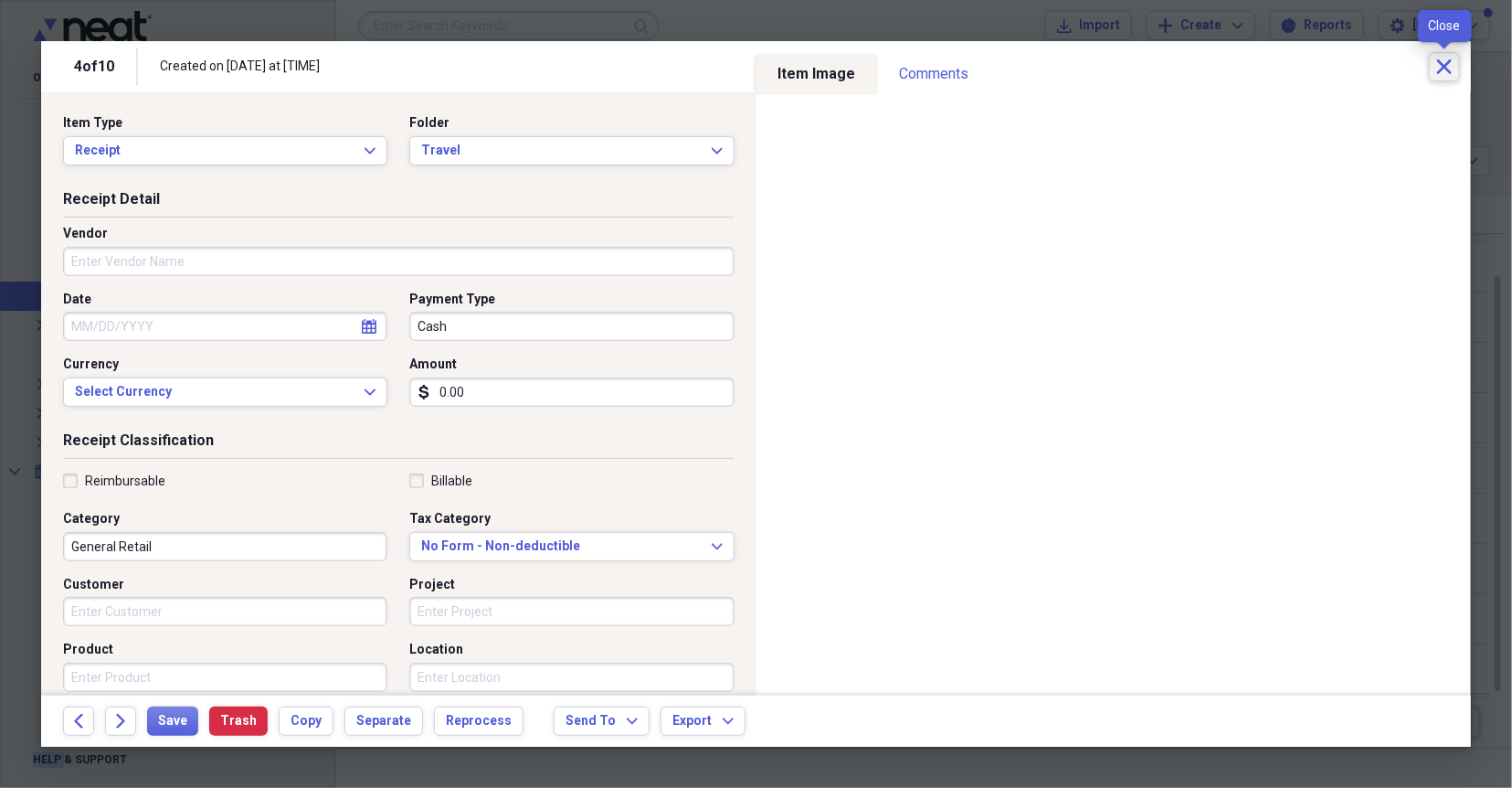 click 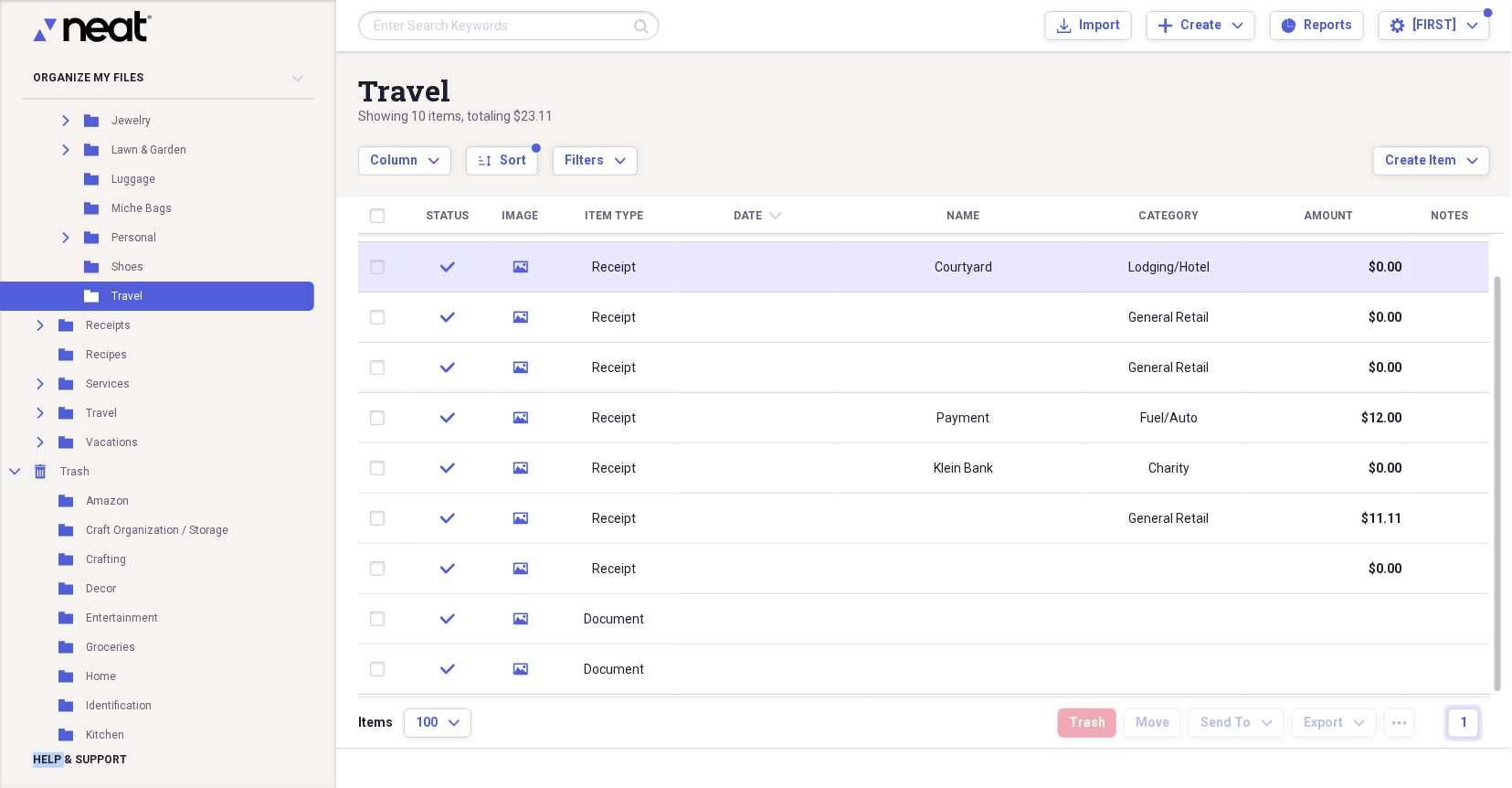 click on "Courtyard" at bounding box center (963, 267) 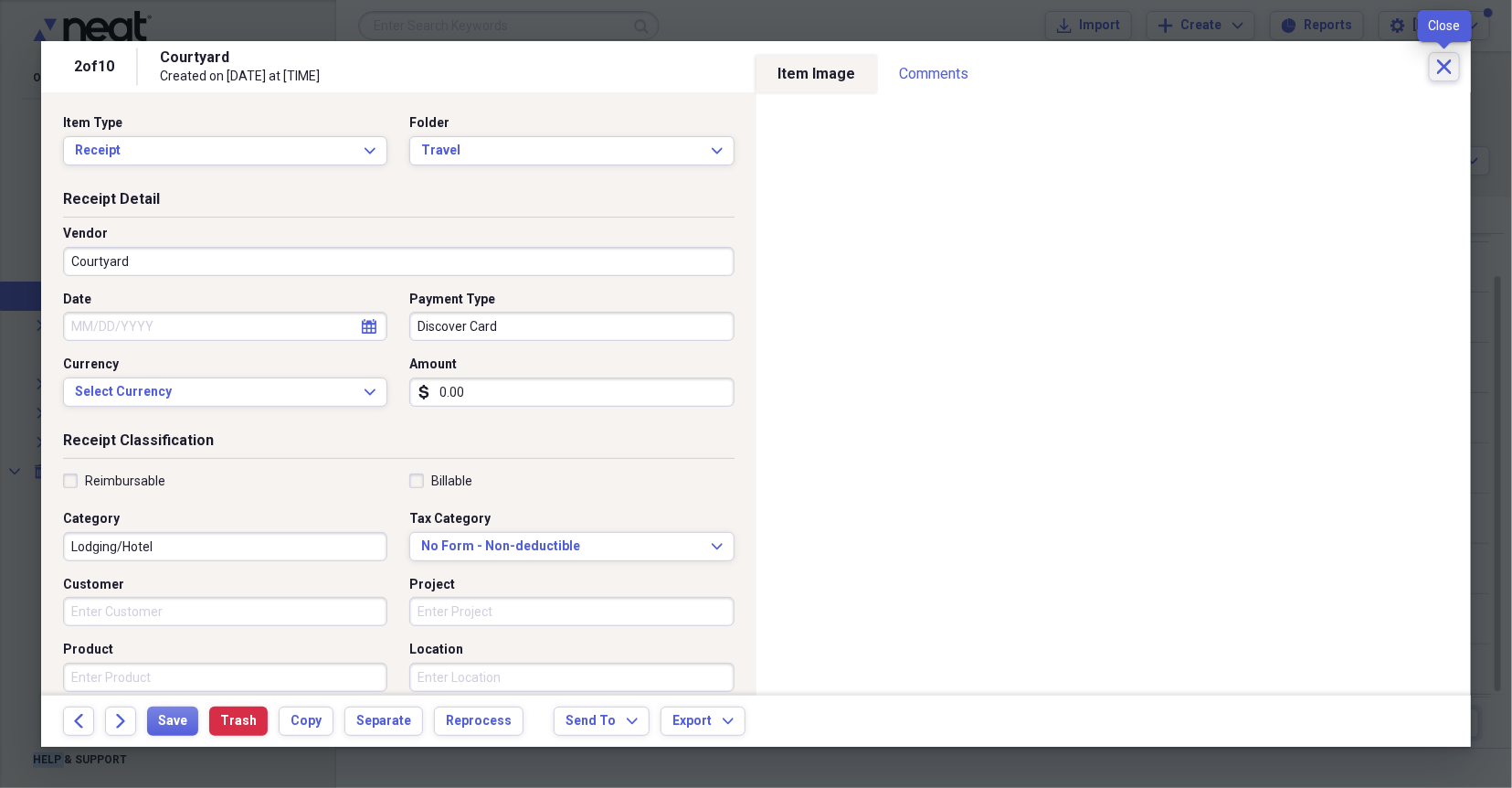 click on "Close" 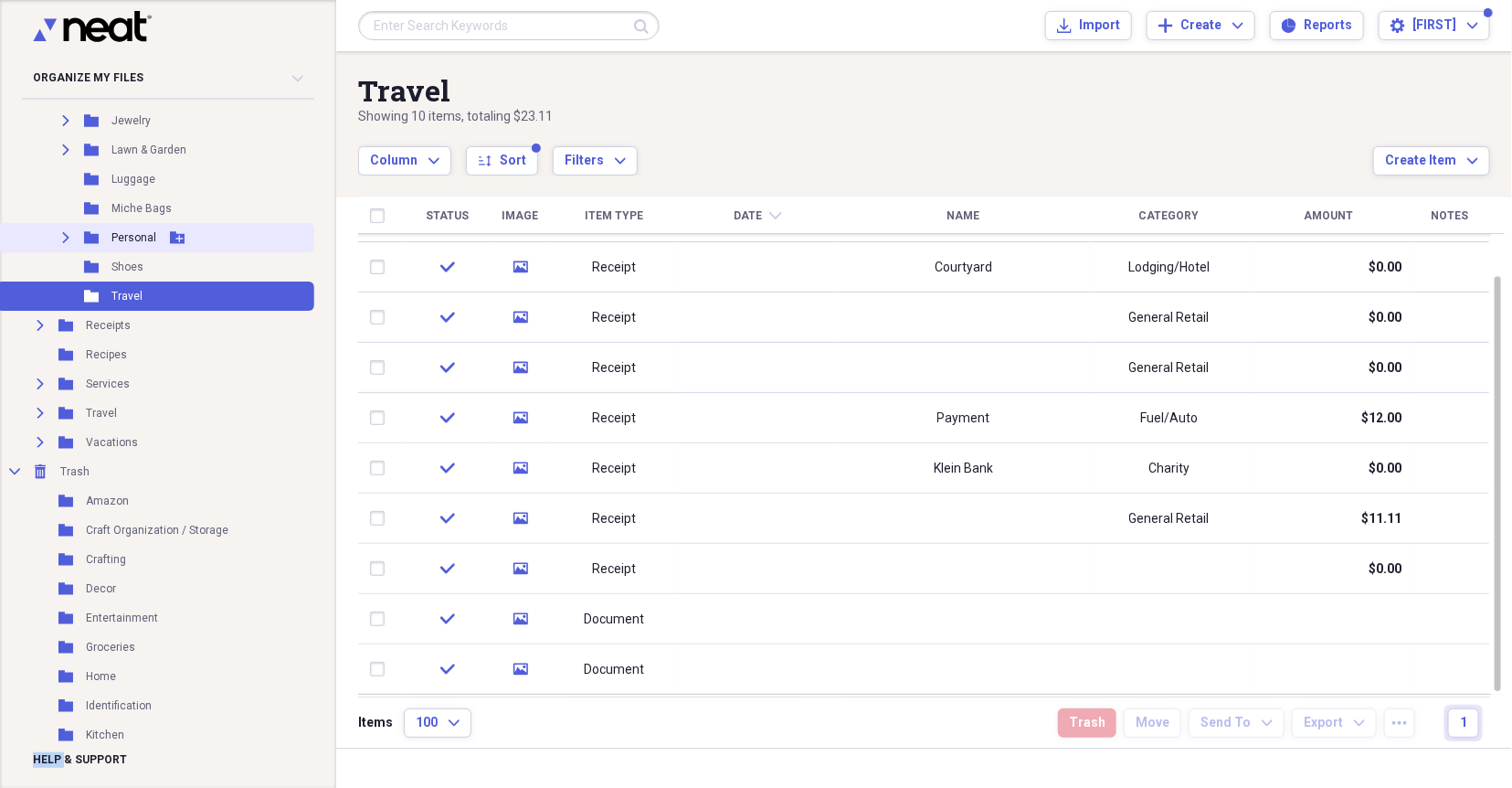 click on "Expand" 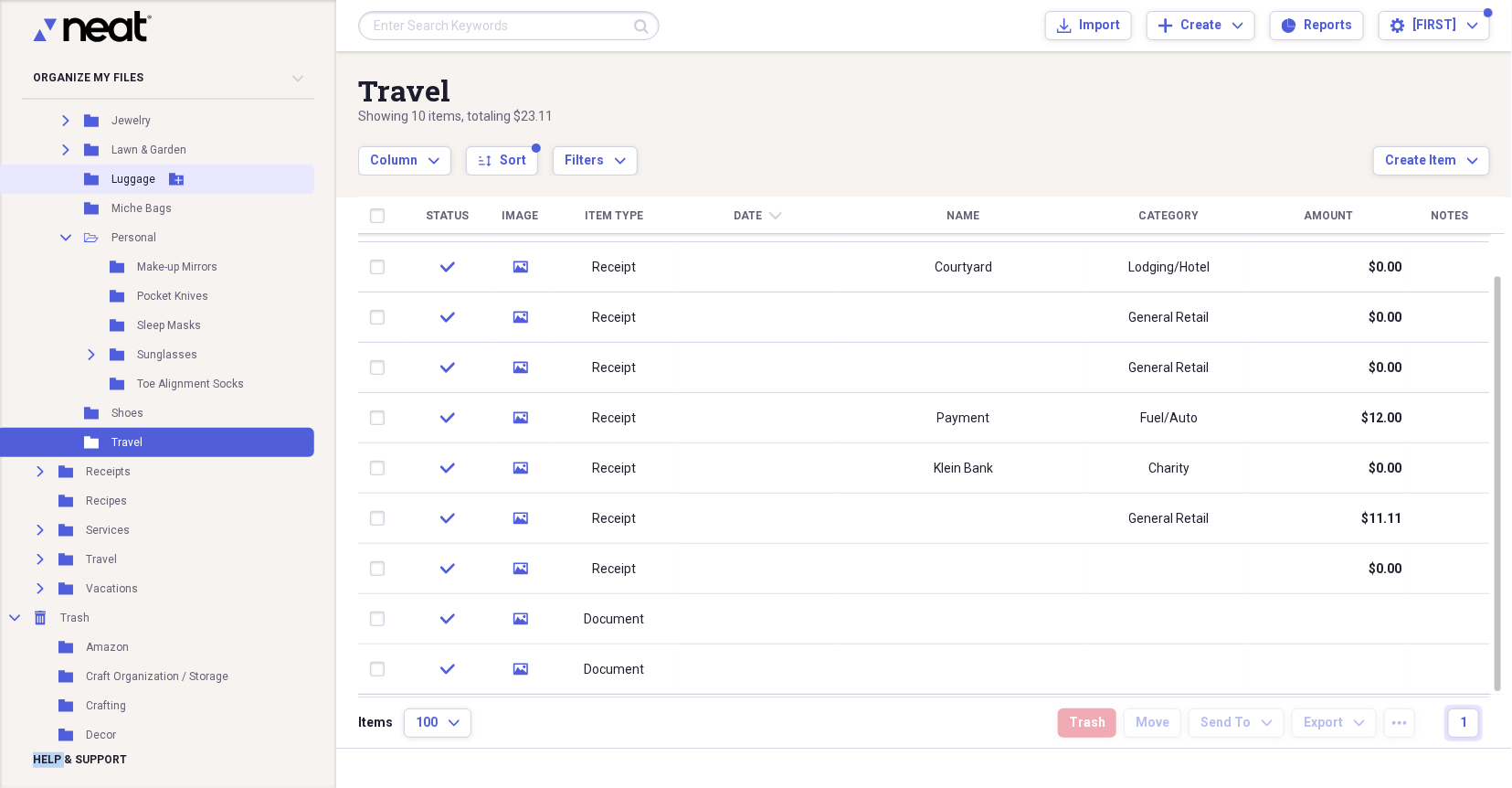 click on "Luggage" at bounding box center (133, 179) 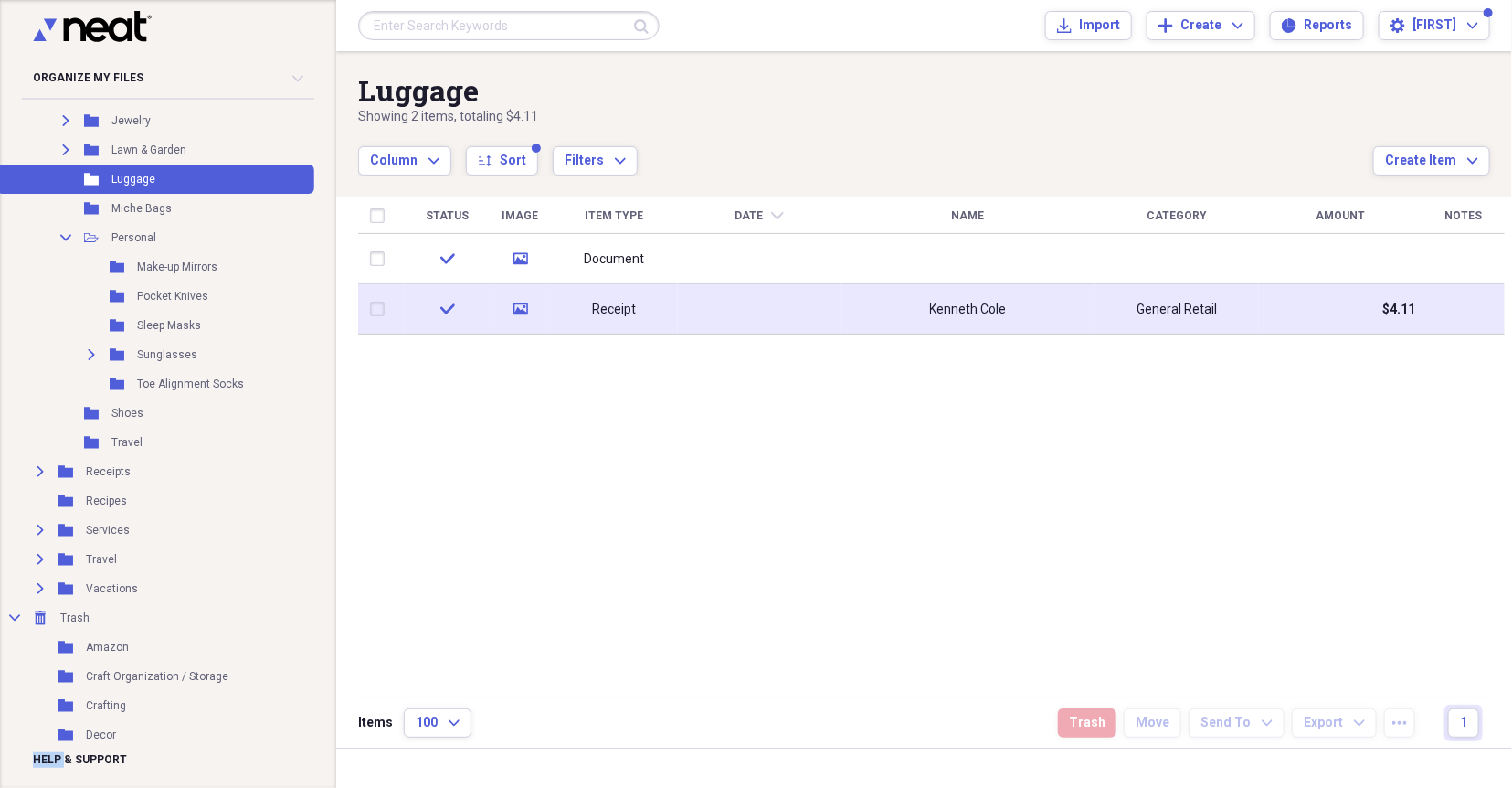 click at bounding box center [759, 309] 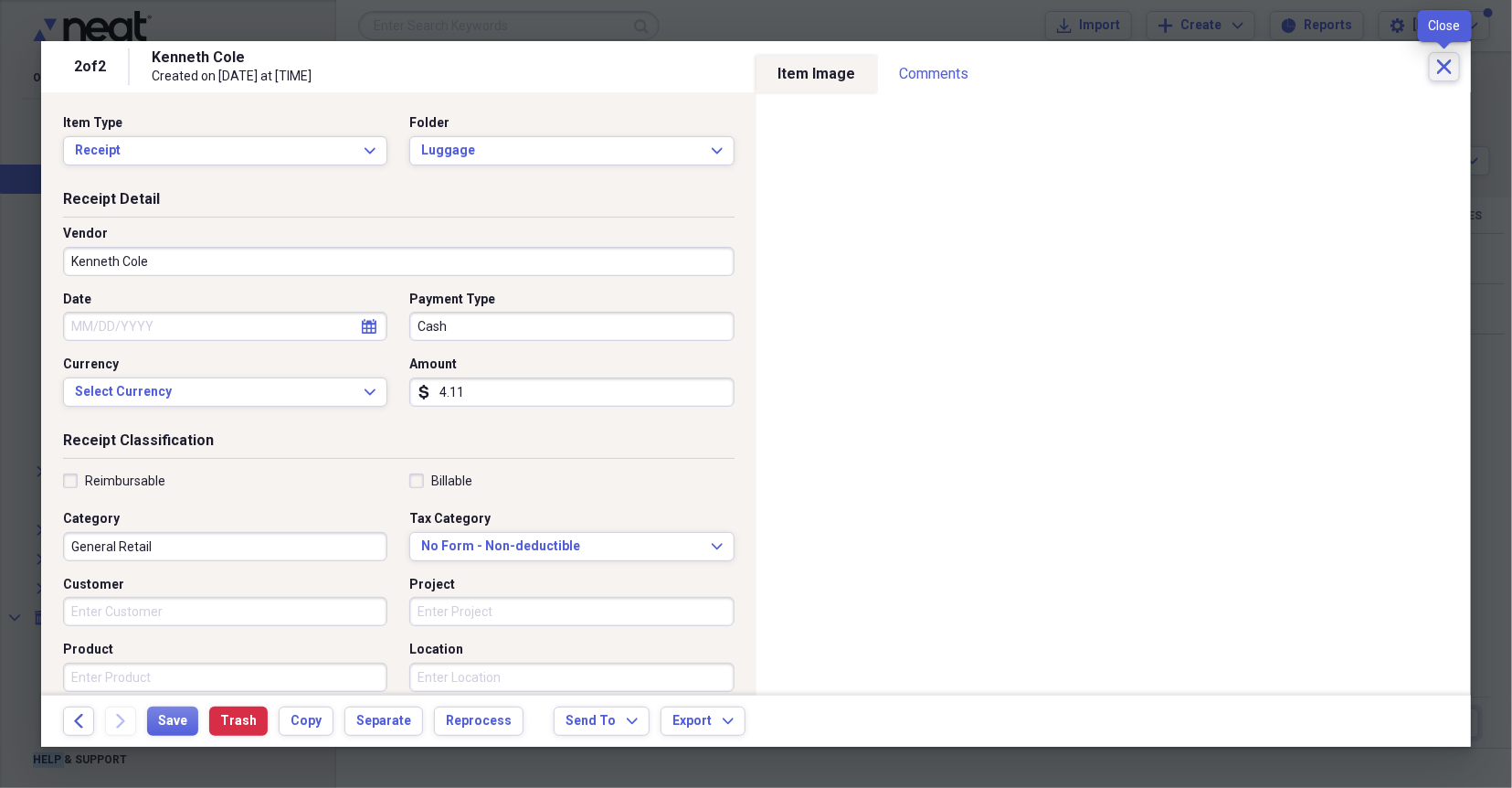 click on "Close" 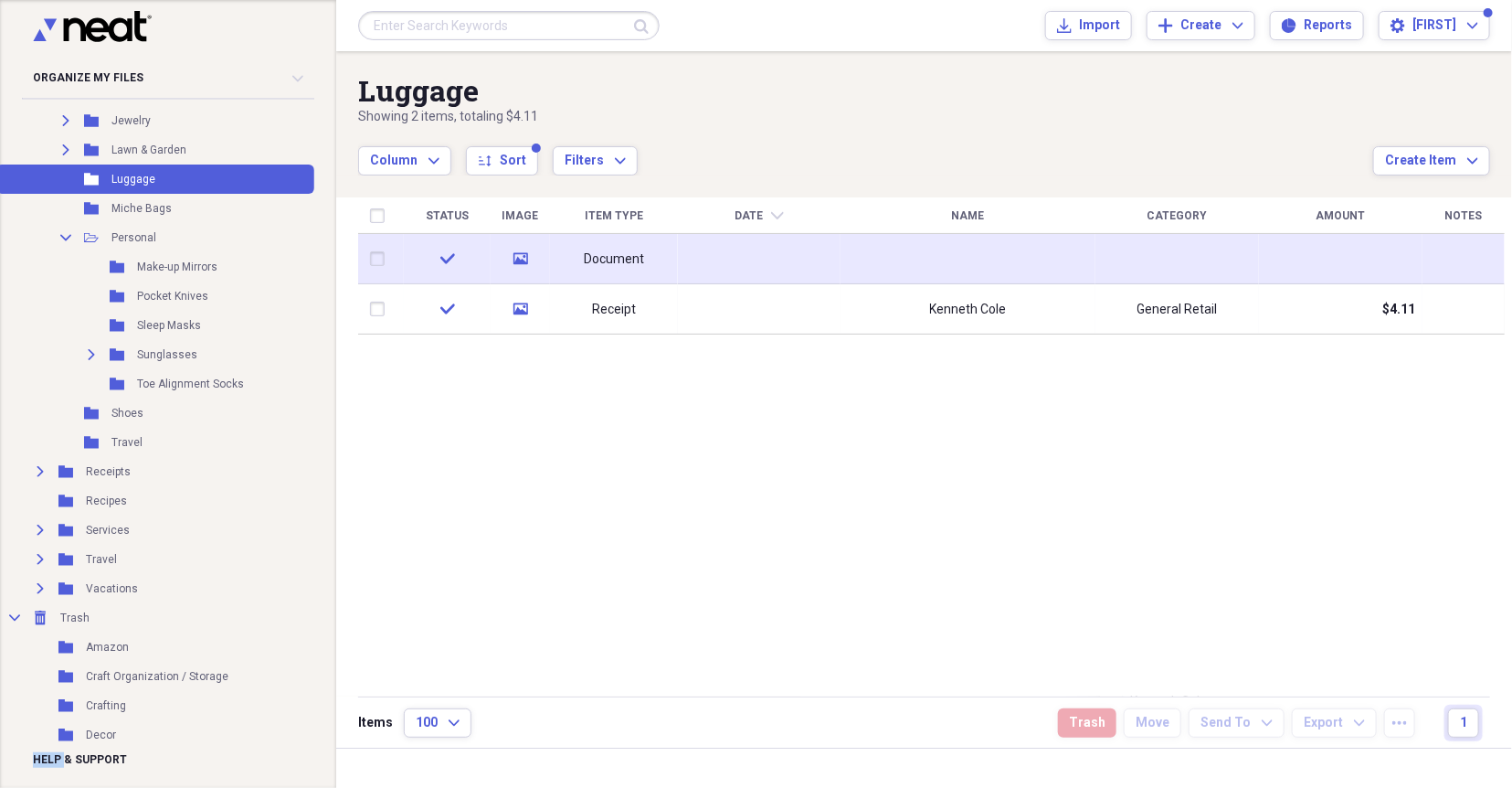 click at bounding box center (759, 259) 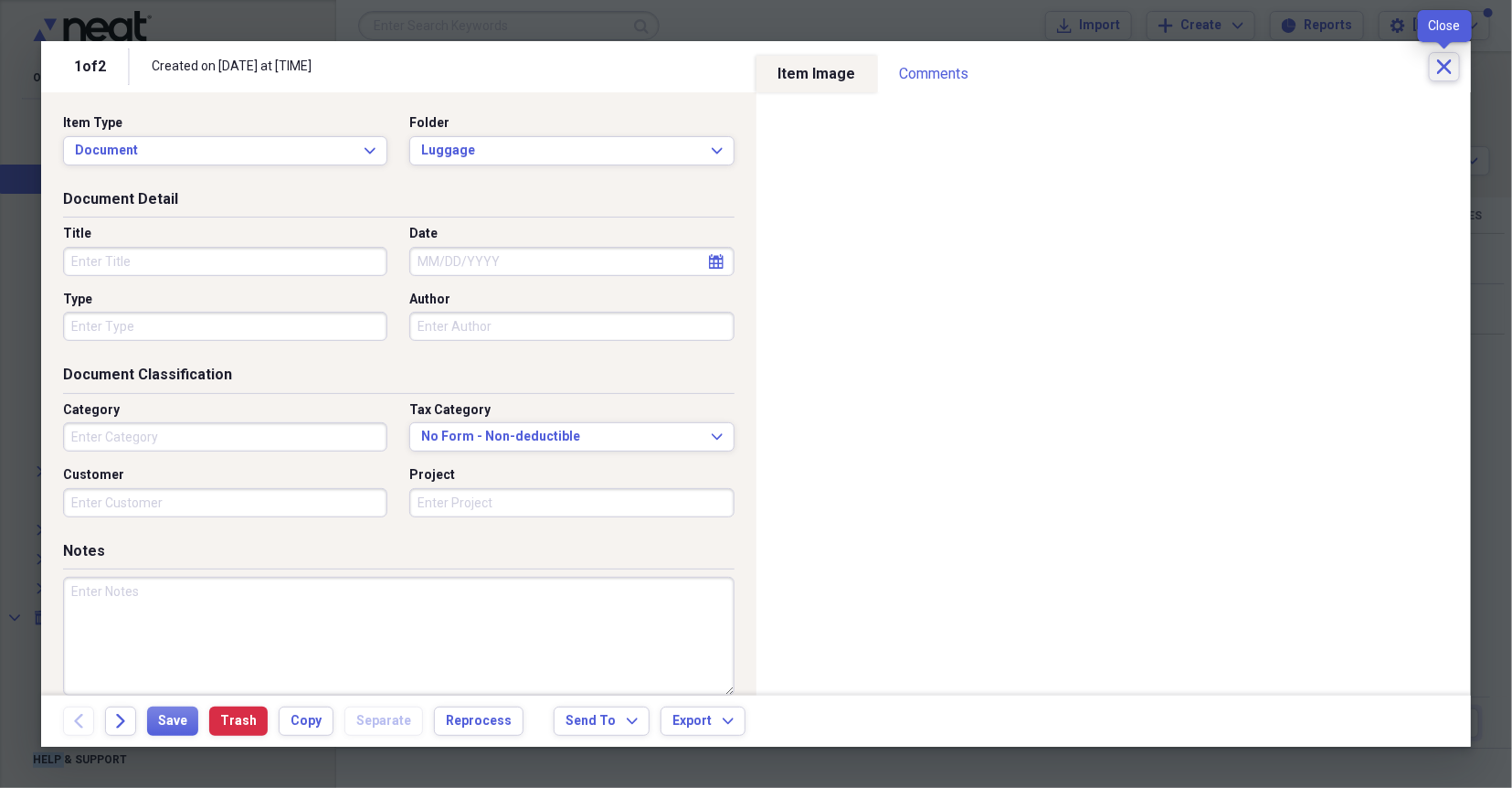 click on "Close" 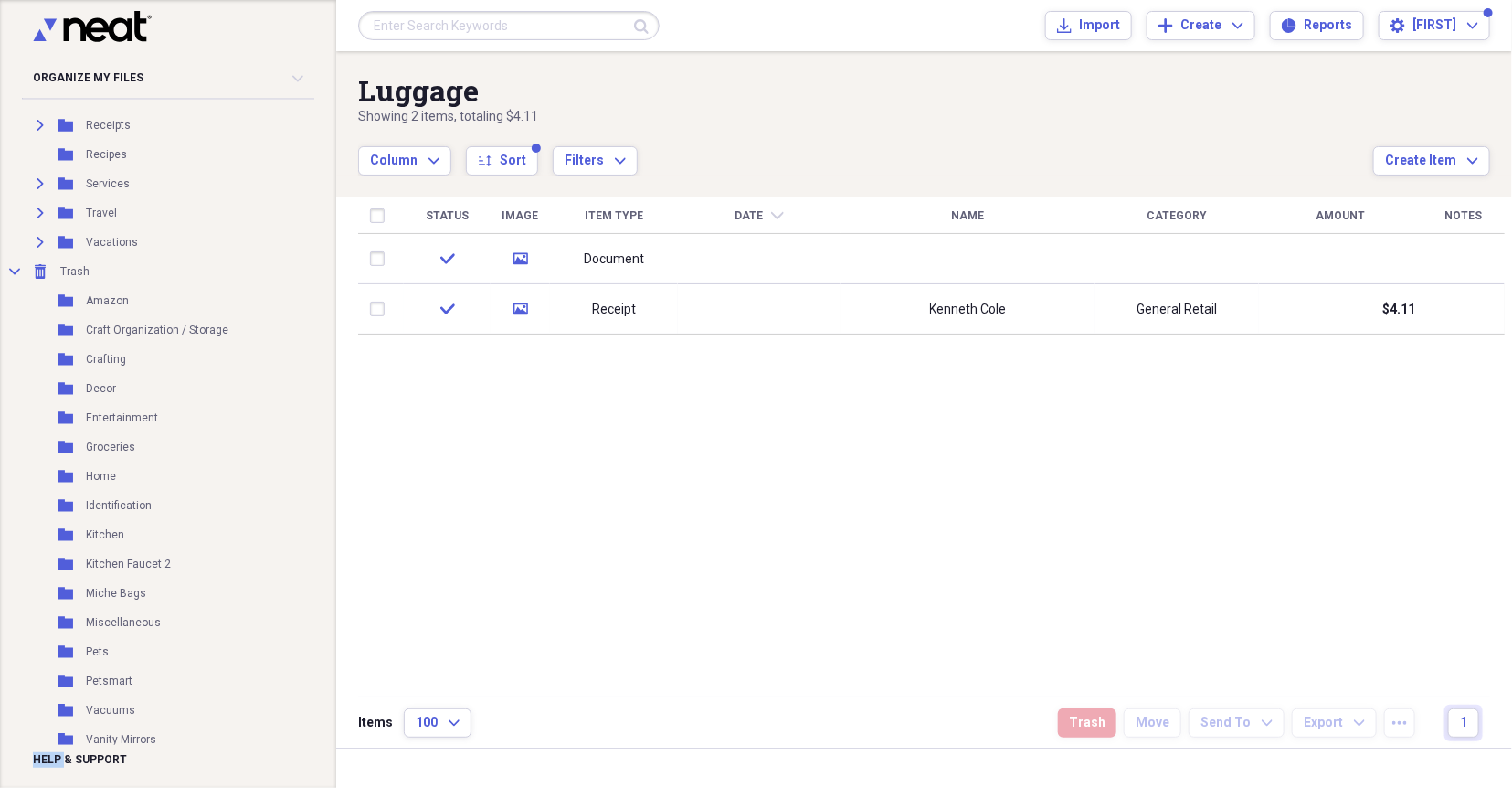 scroll, scrollTop: 2240, scrollLeft: 0, axis: vertical 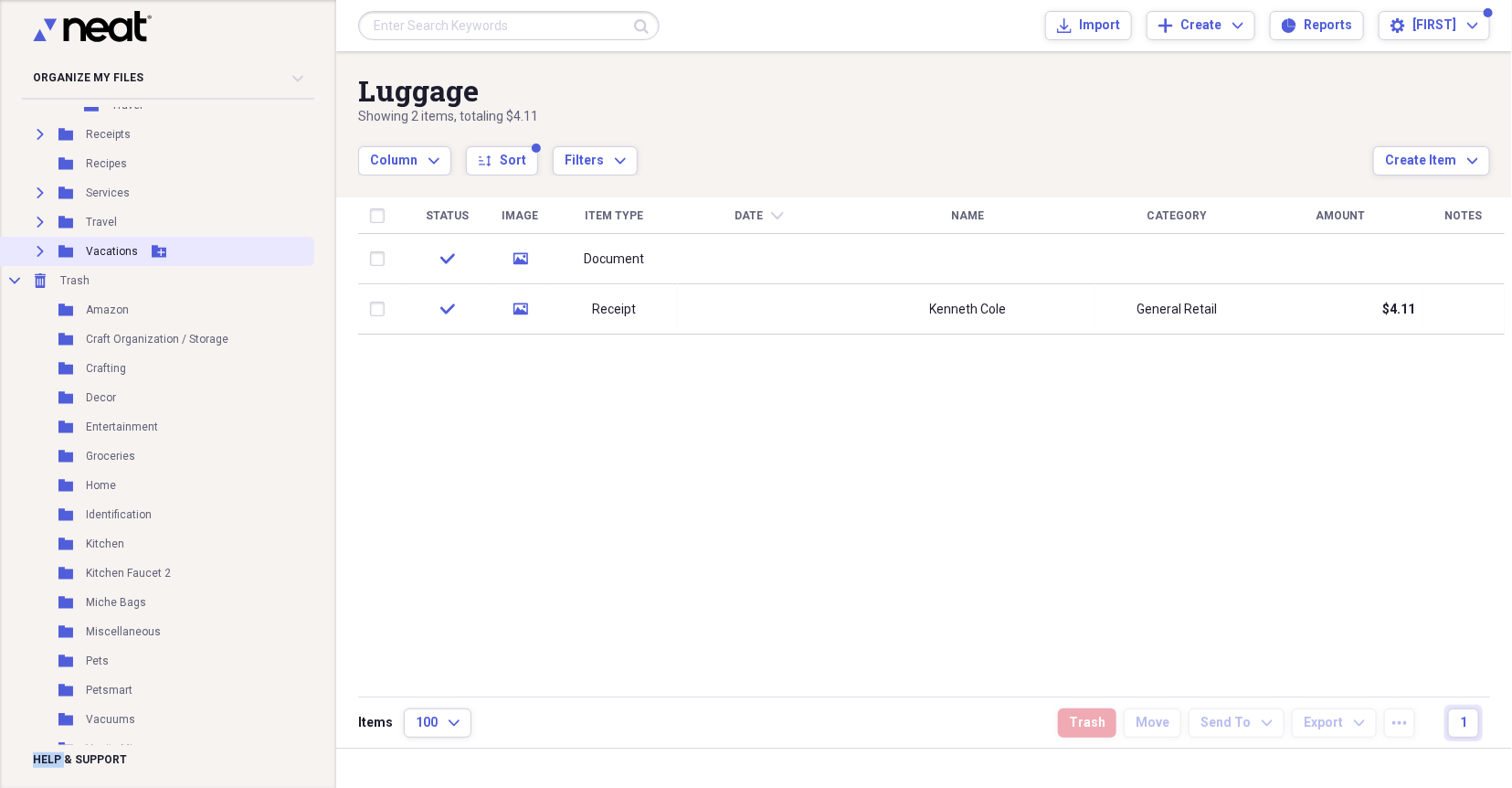 click on "Expand" at bounding box center [40, 251] 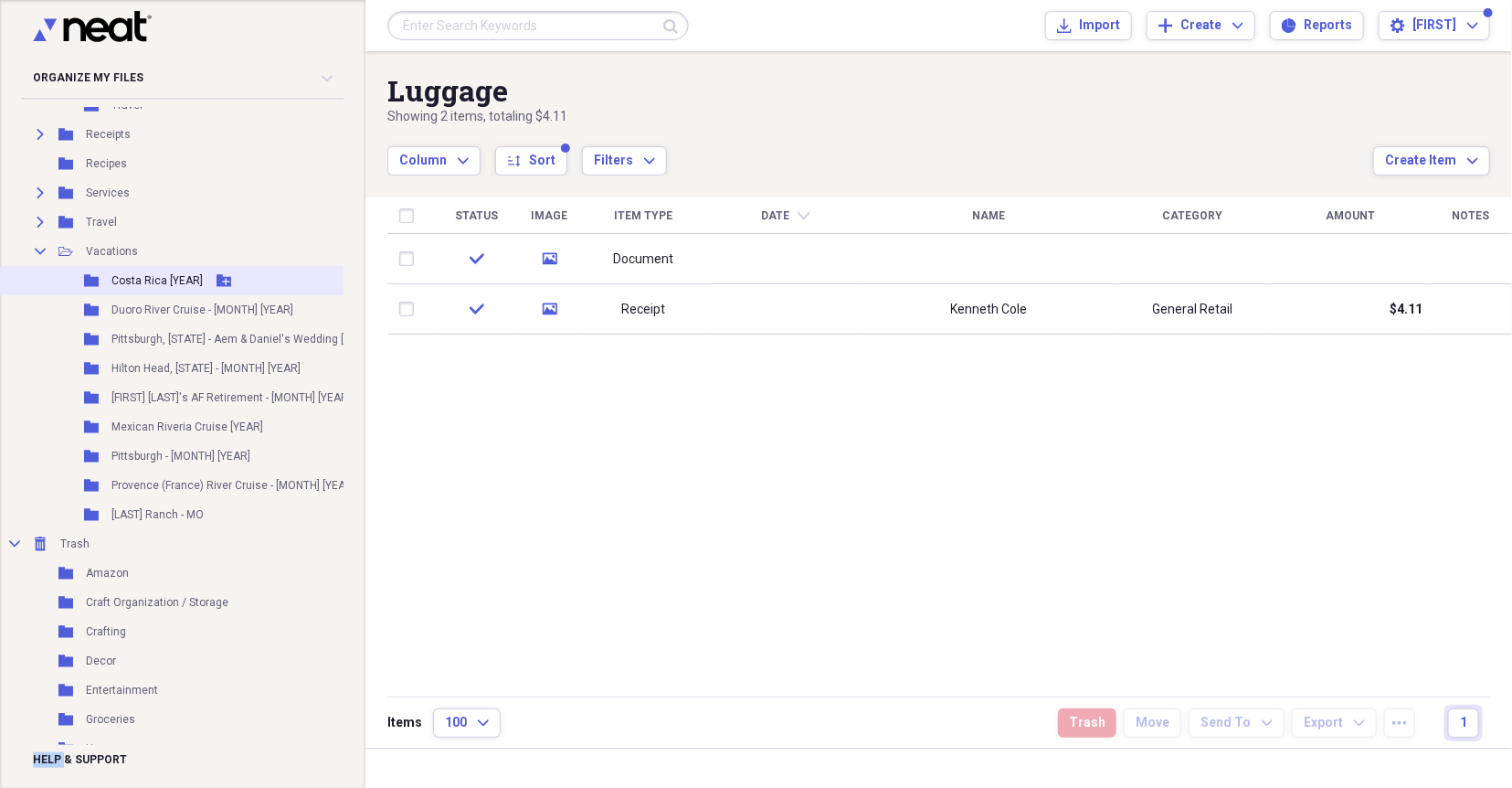 click on "Costa Rica 2016" at bounding box center (157, 281) 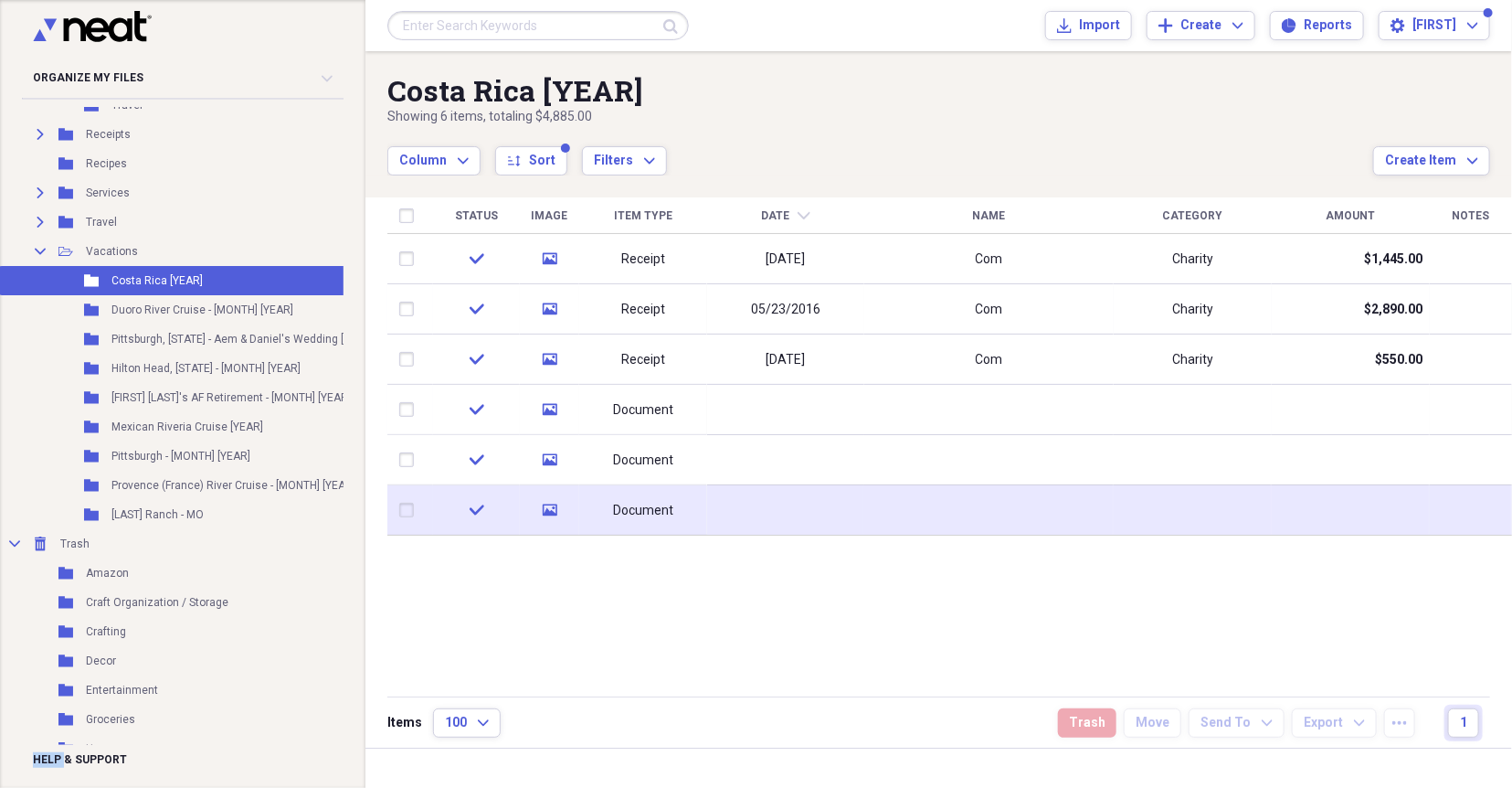 click on "check" at bounding box center [476, 510] 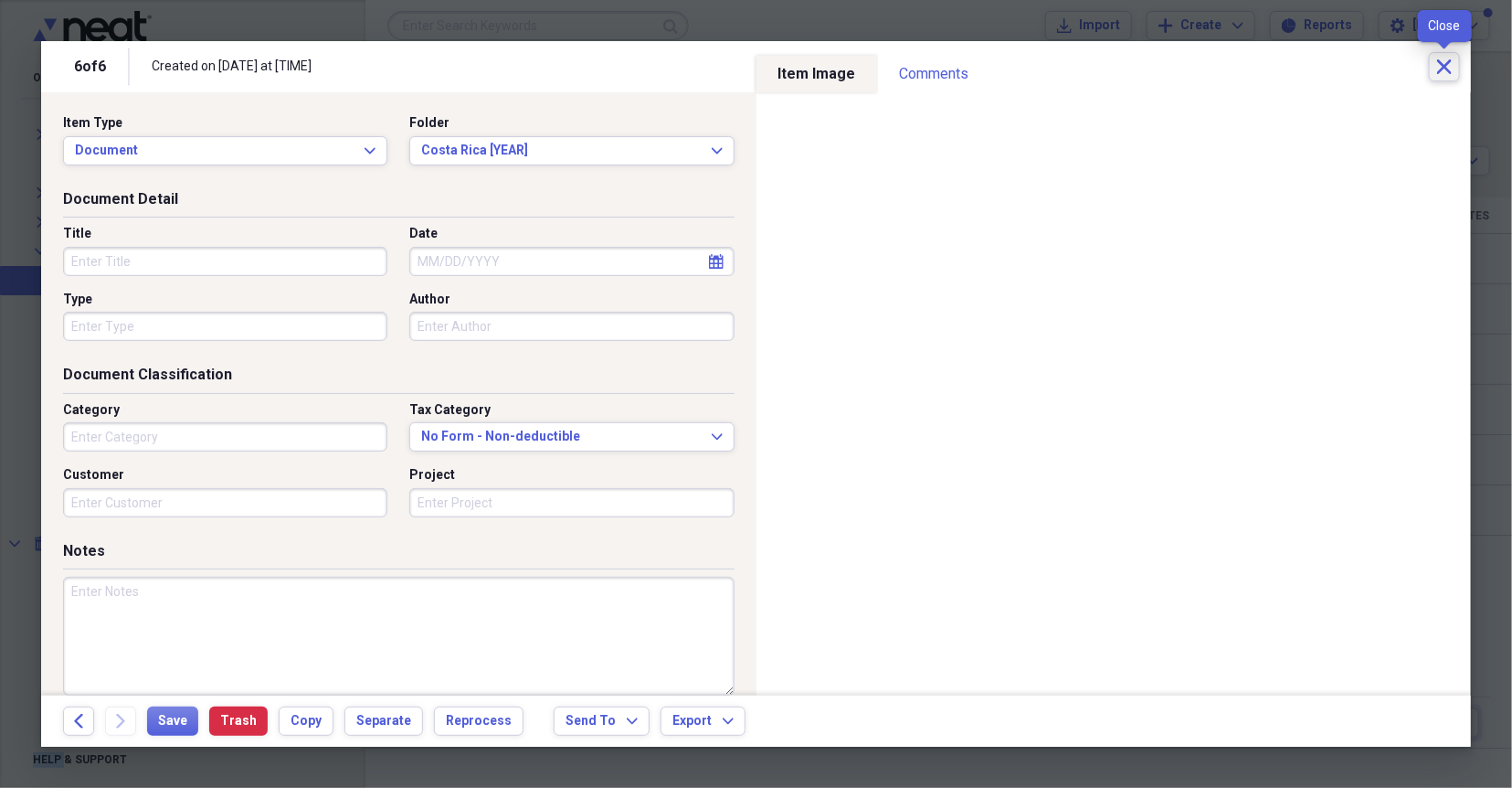 click on "Close" 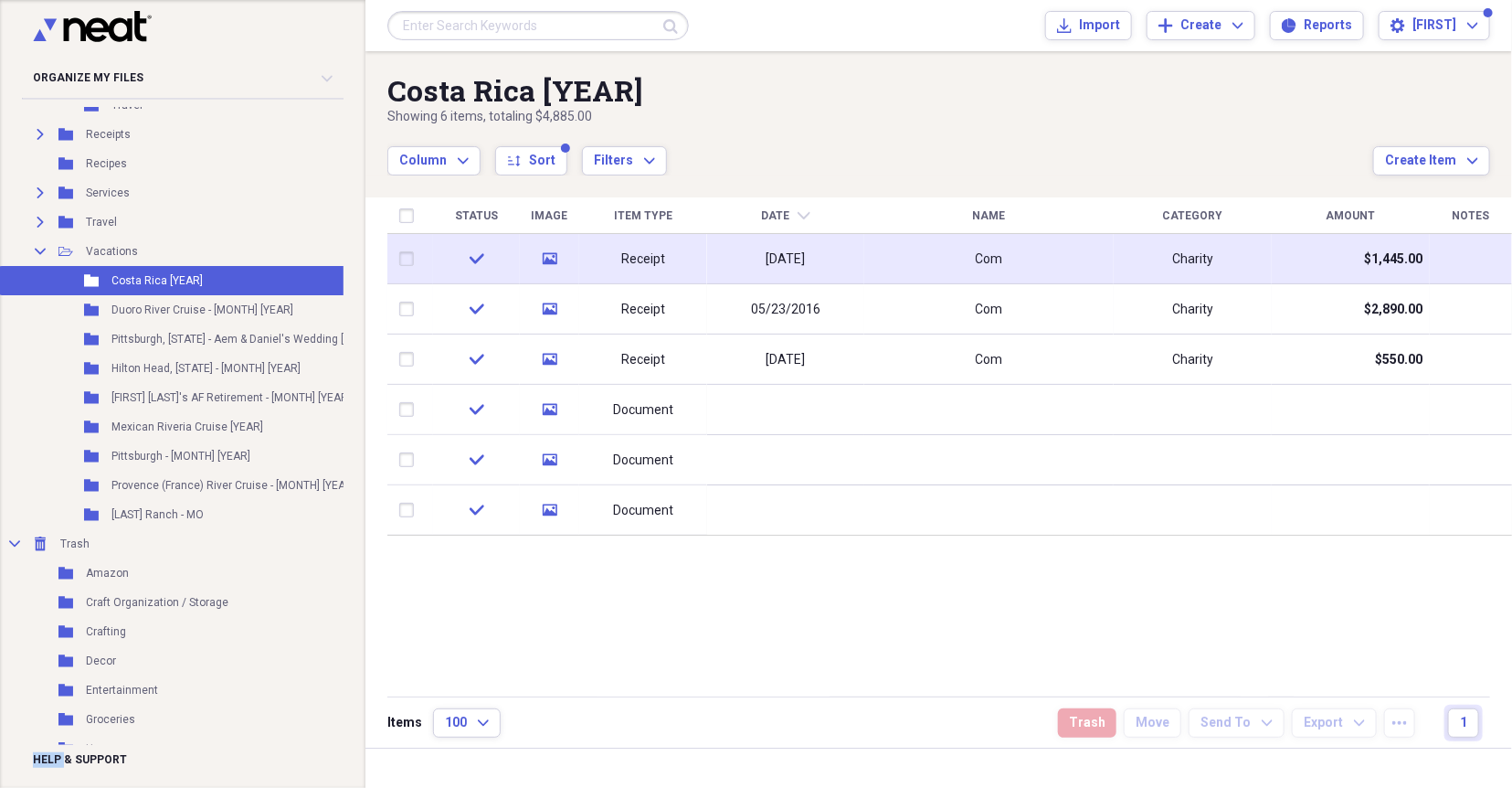 click on "Receipt" at bounding box center [643, 260] 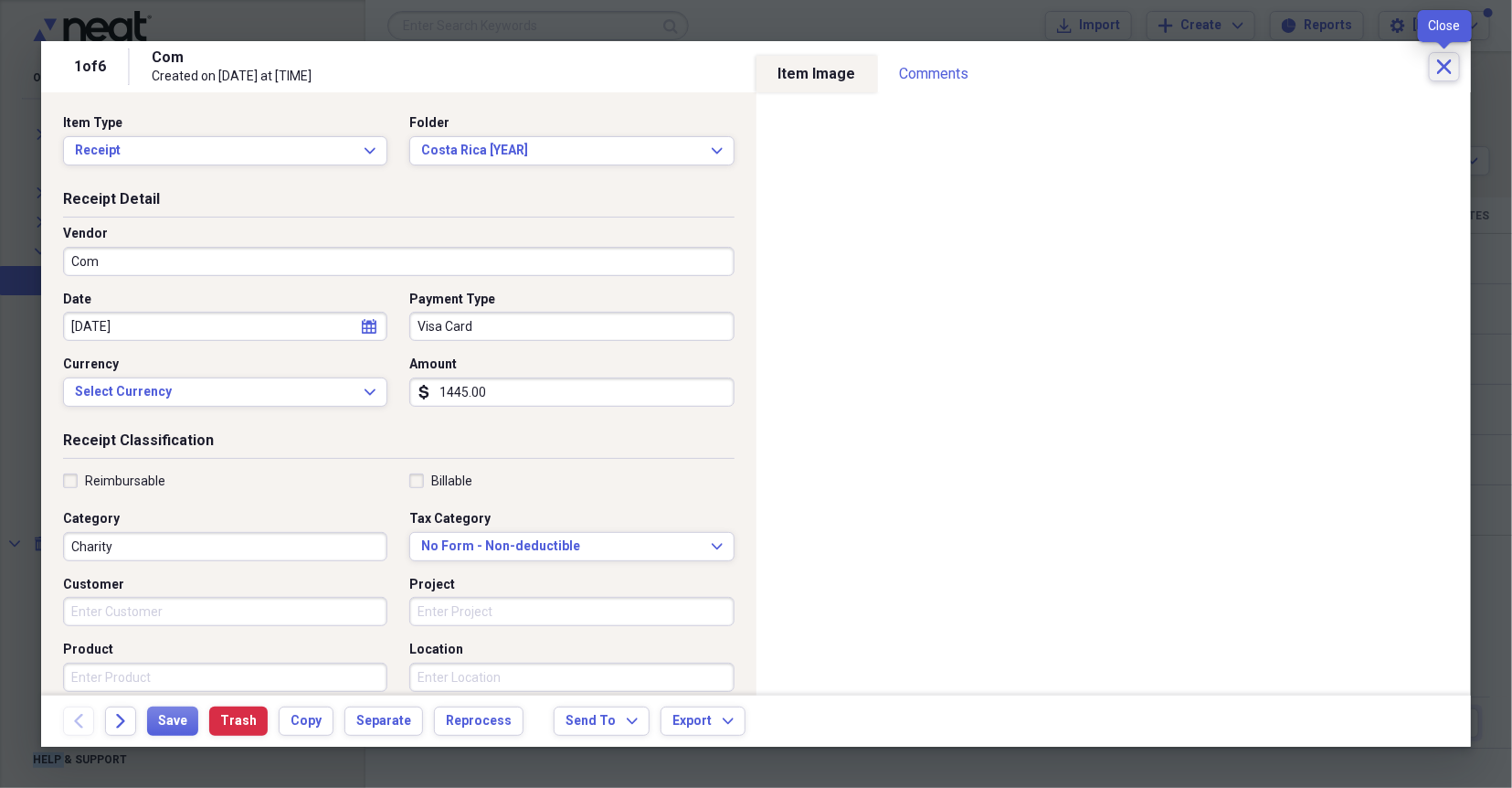 click 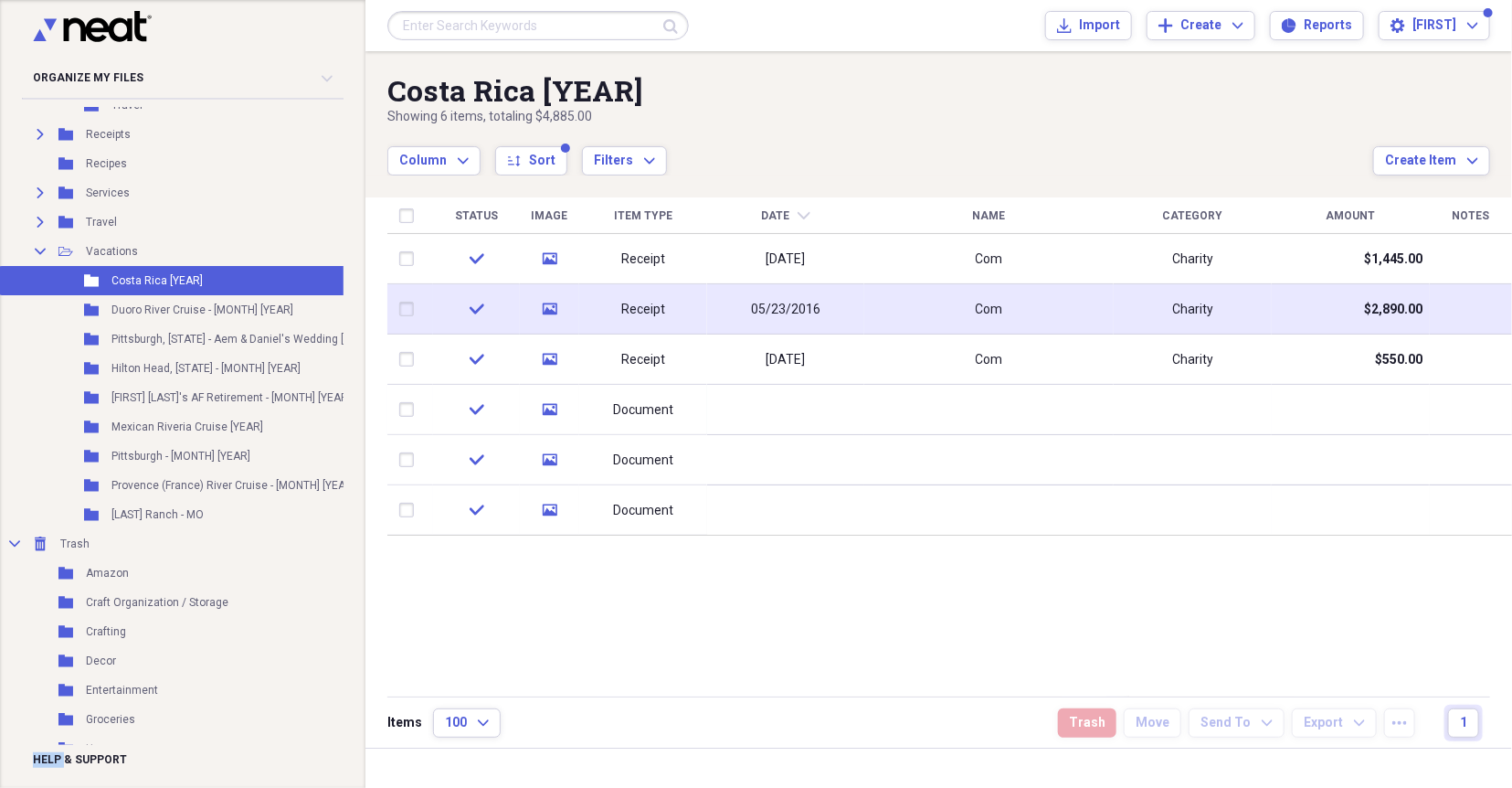 click on "05/23/2016" at bounding box center (786, 309) 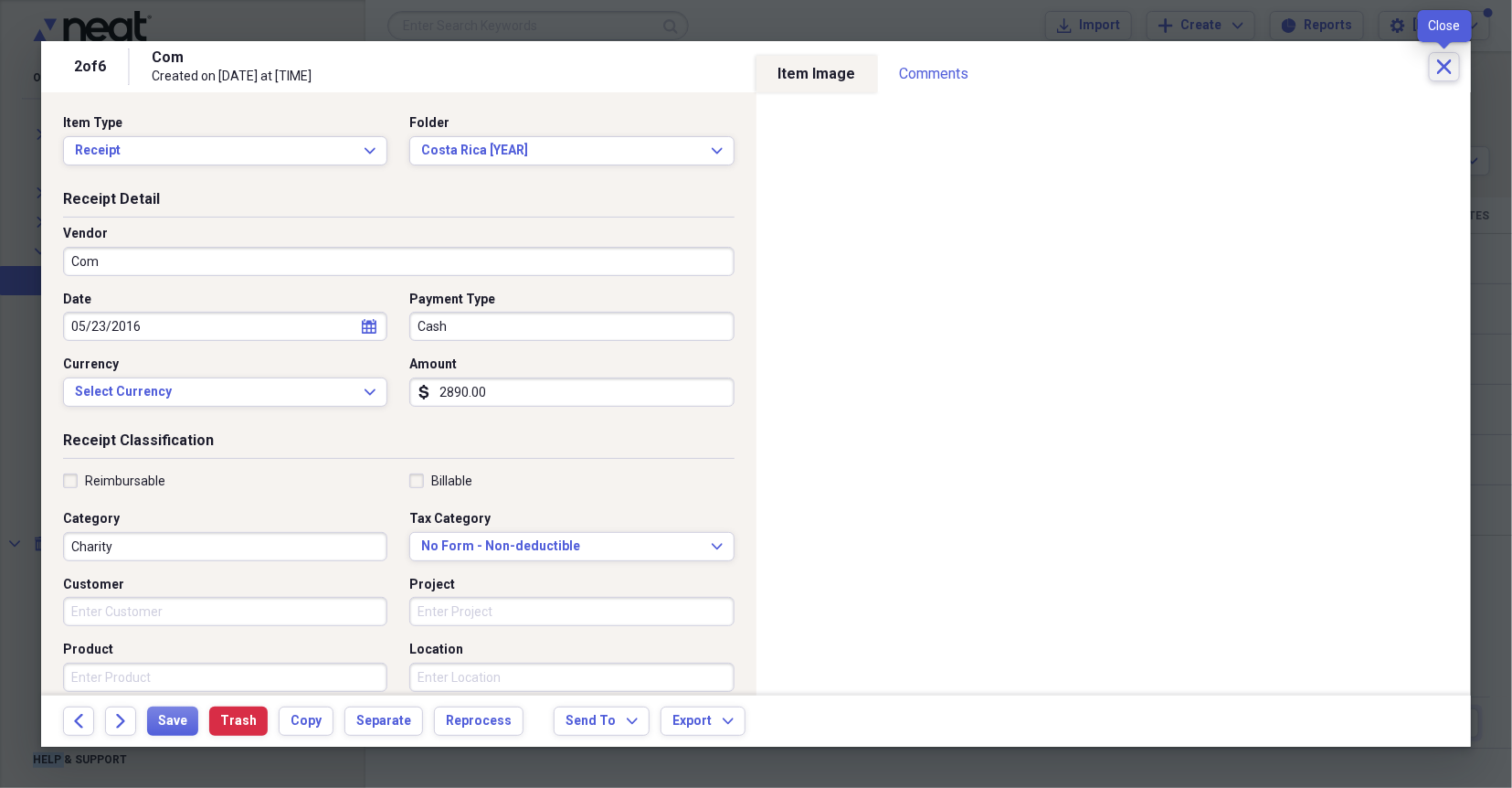click on "Close" 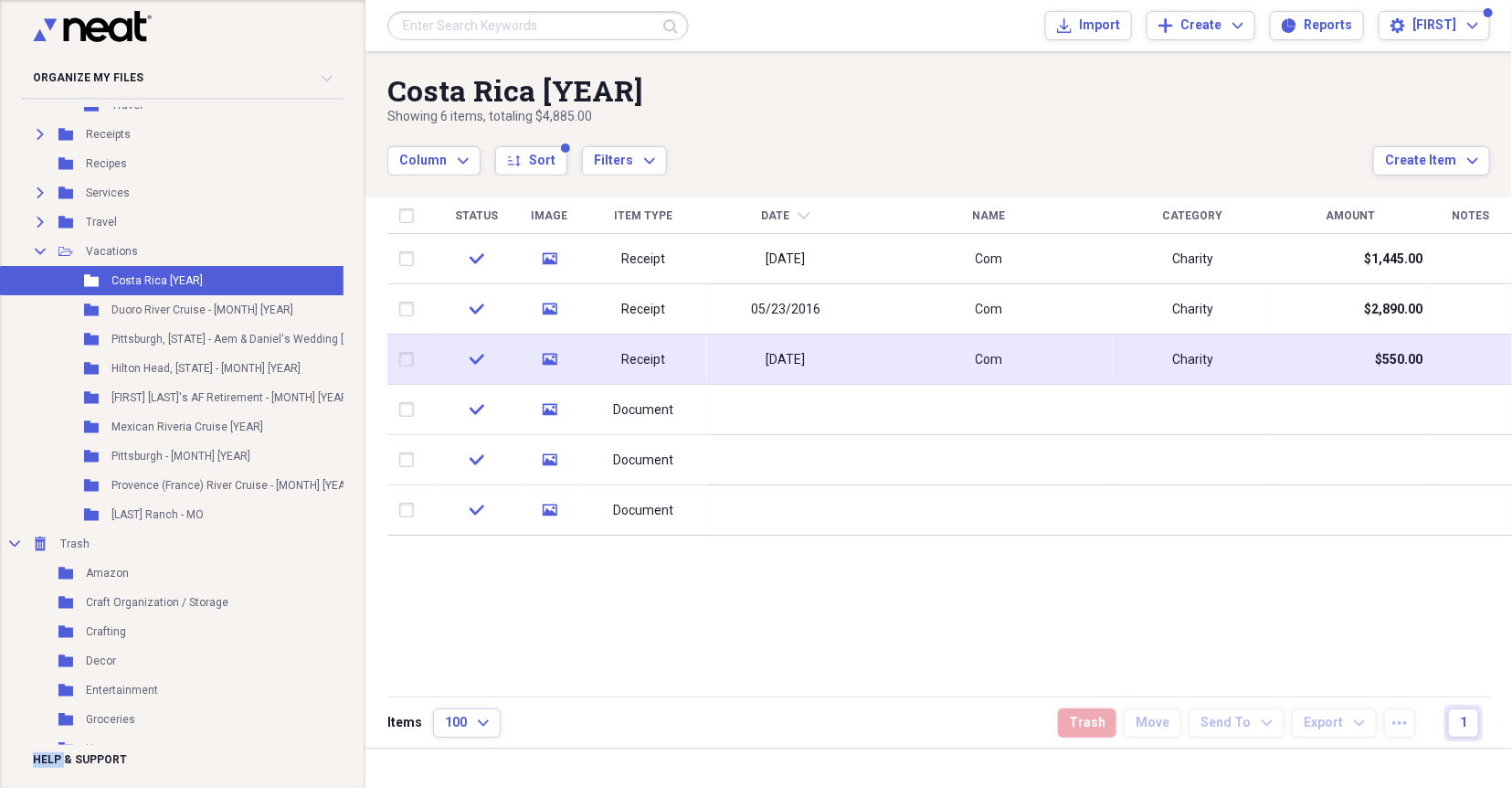 click on "07/16/2008" at bounding box center (786, 359) 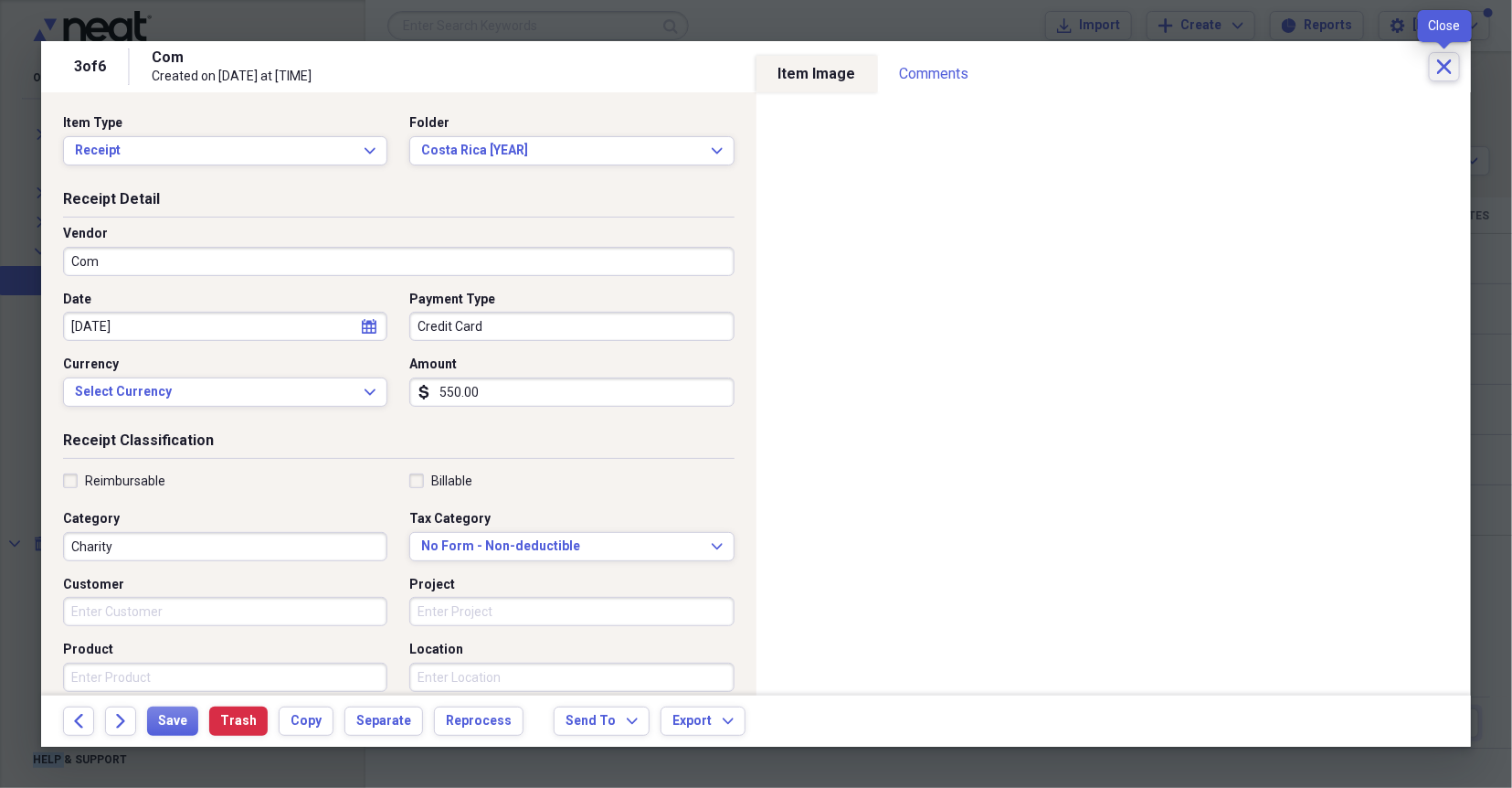 click 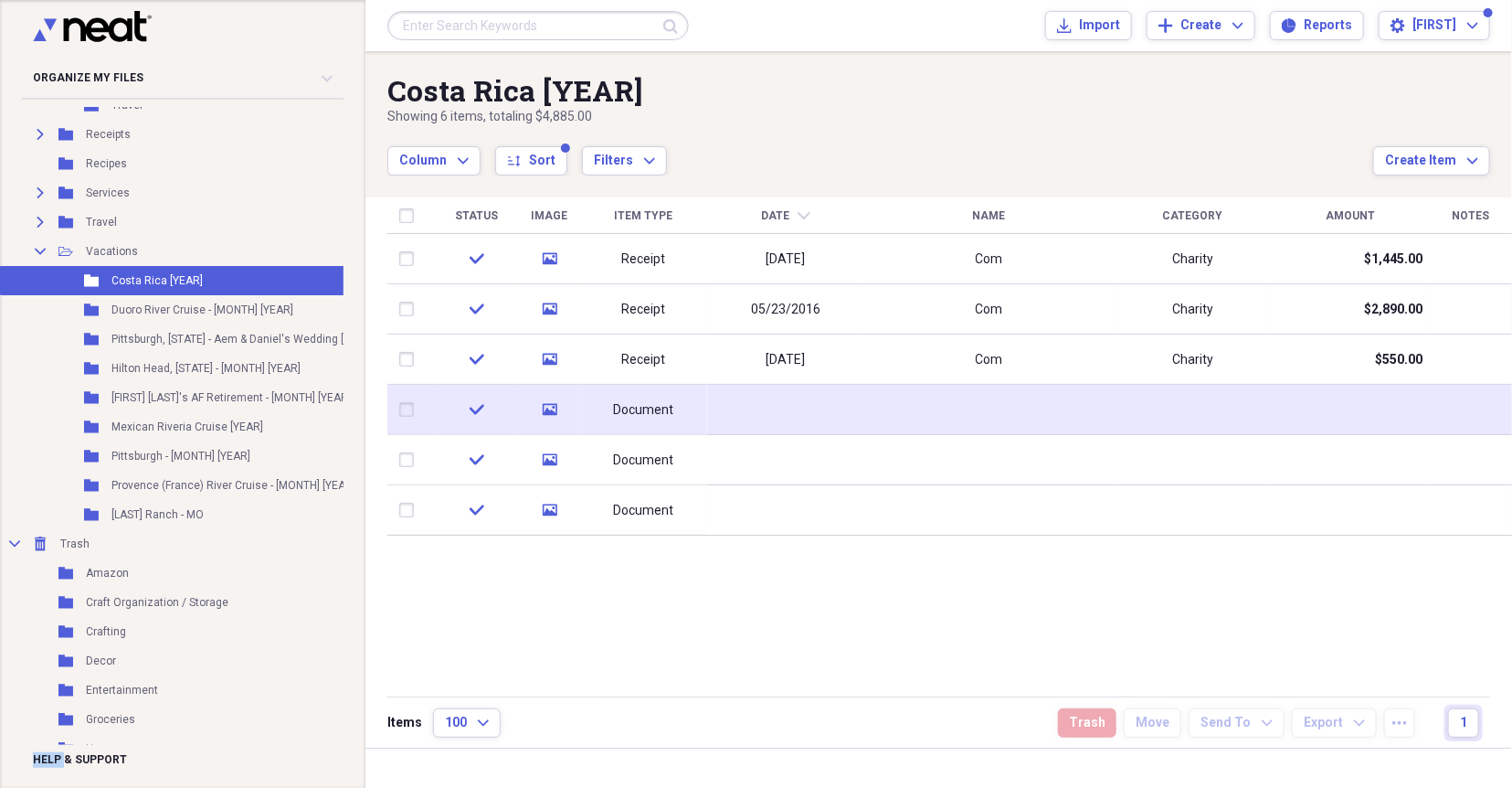 click at bounding box center (786, 410) 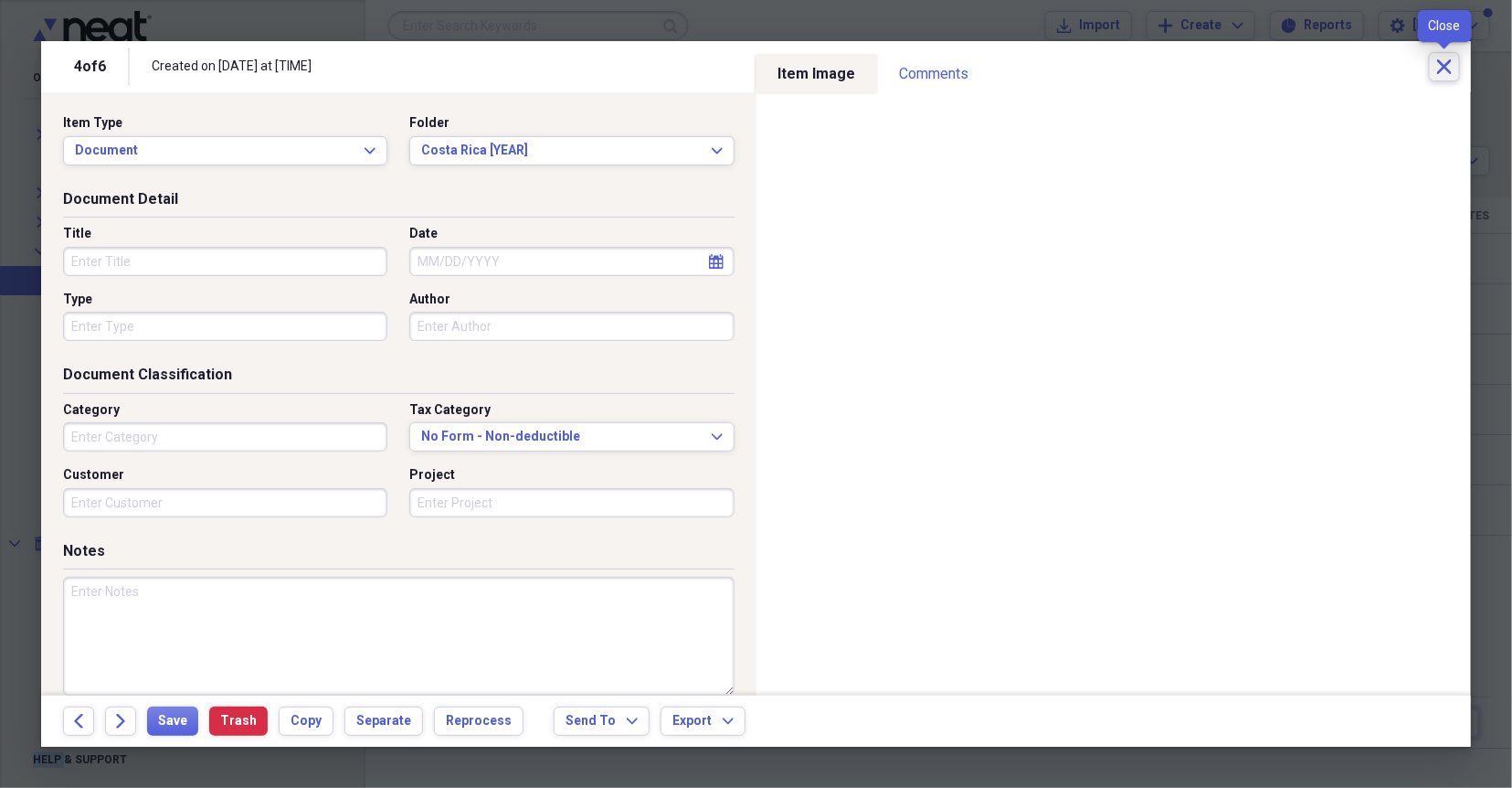 click 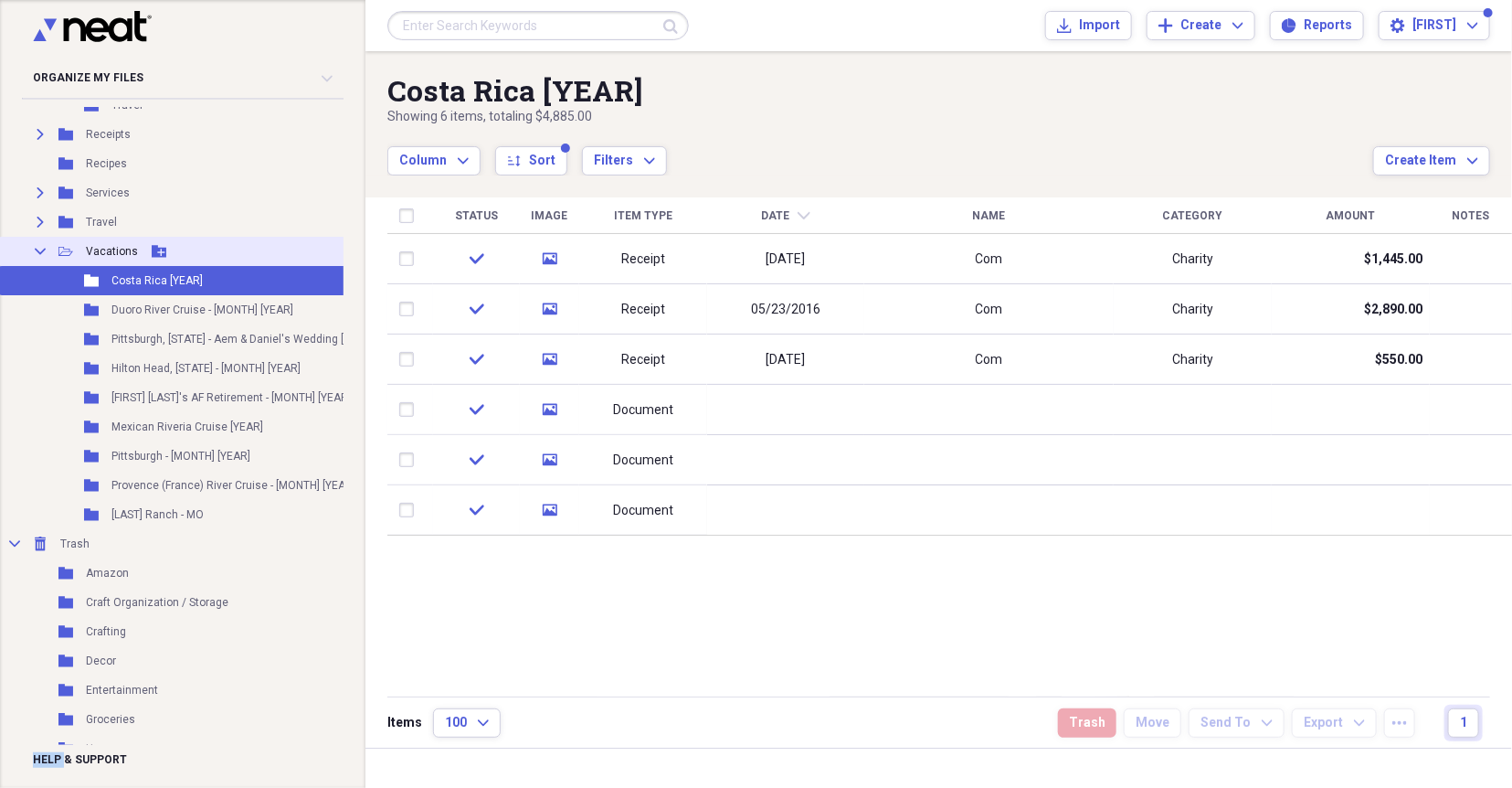 click on "Collapse" 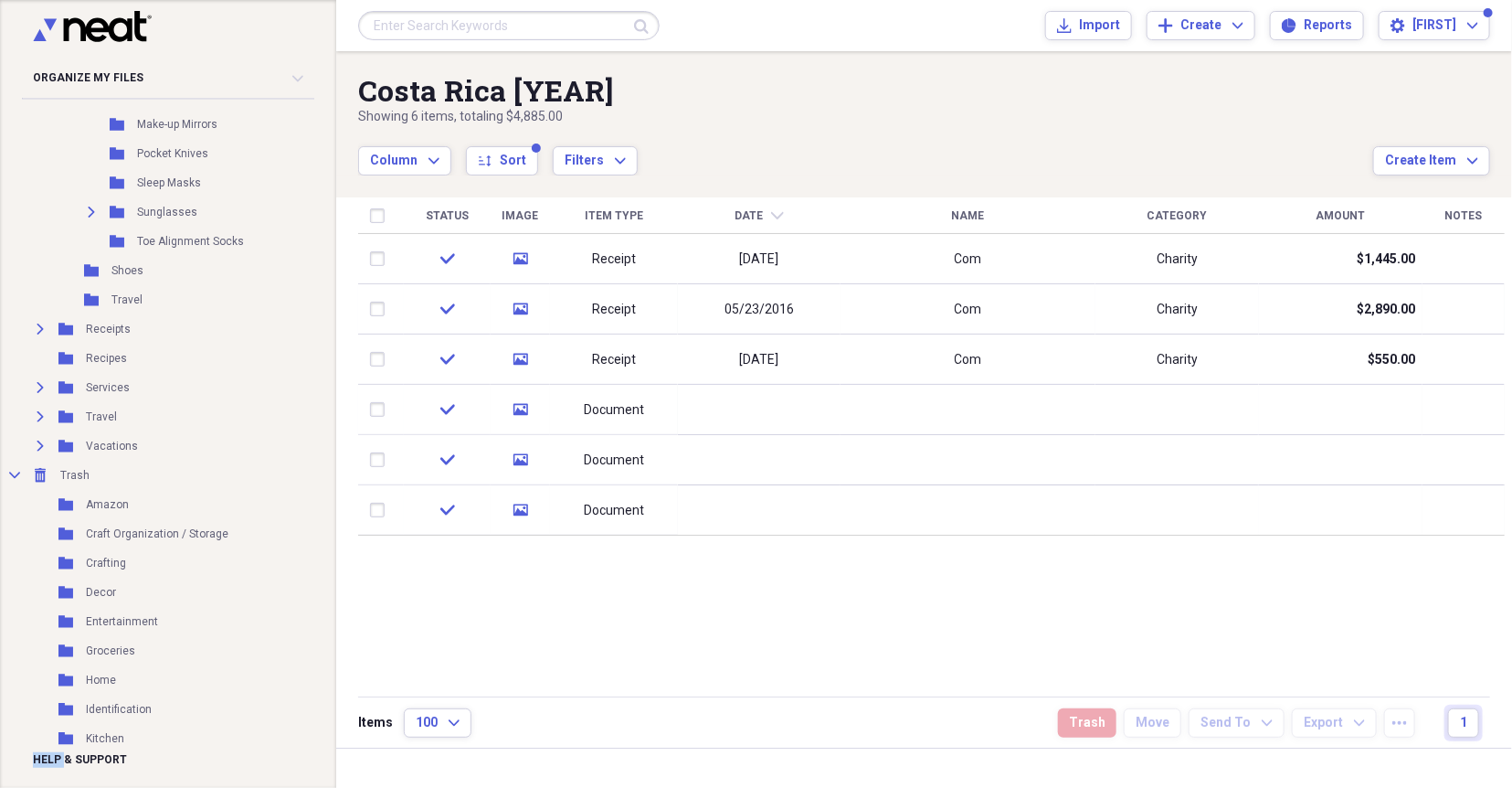 scroll, scrollTop: 1984, scrollLeft: 0, axis: vertical 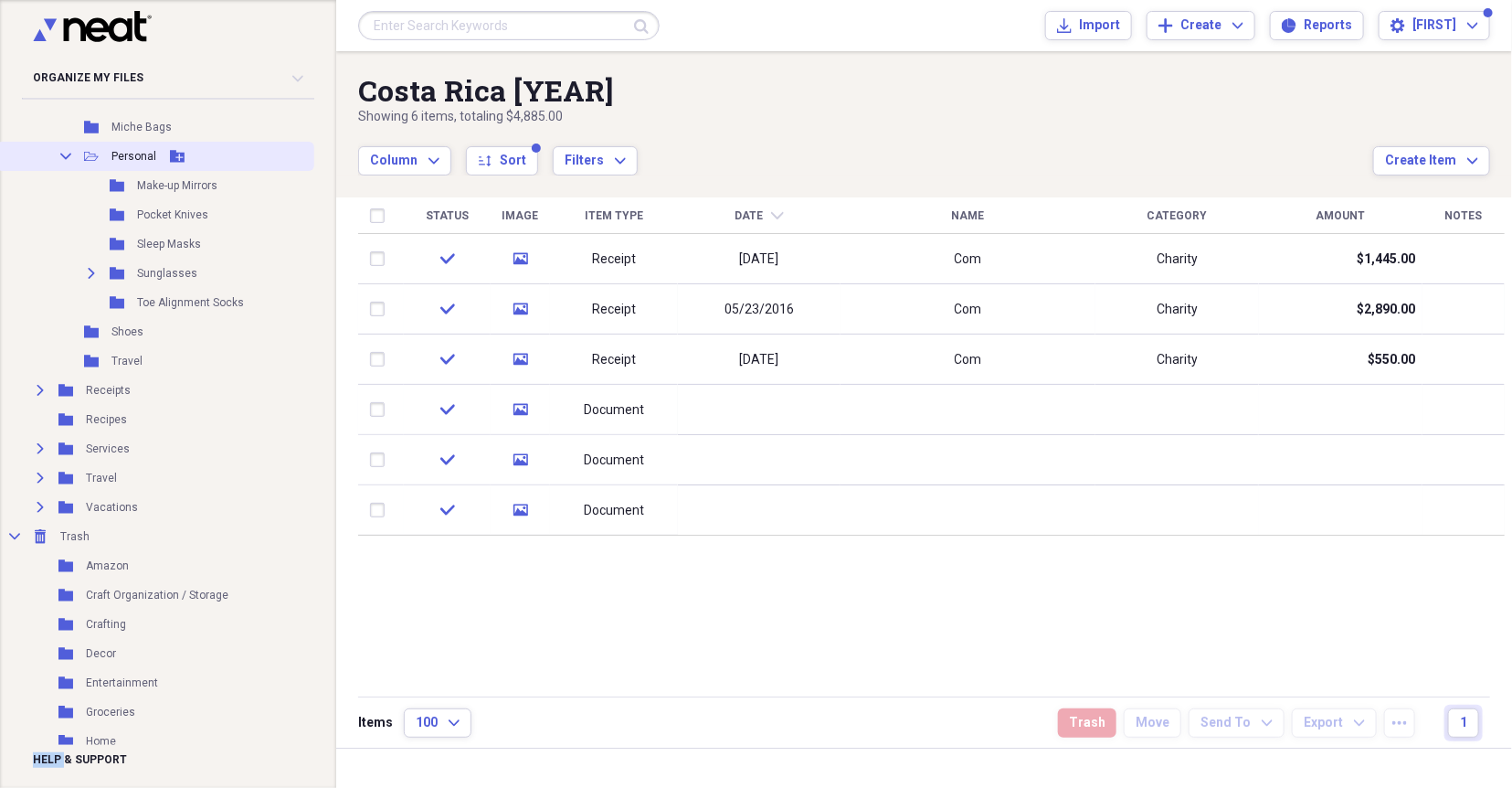 click on "Collapse" 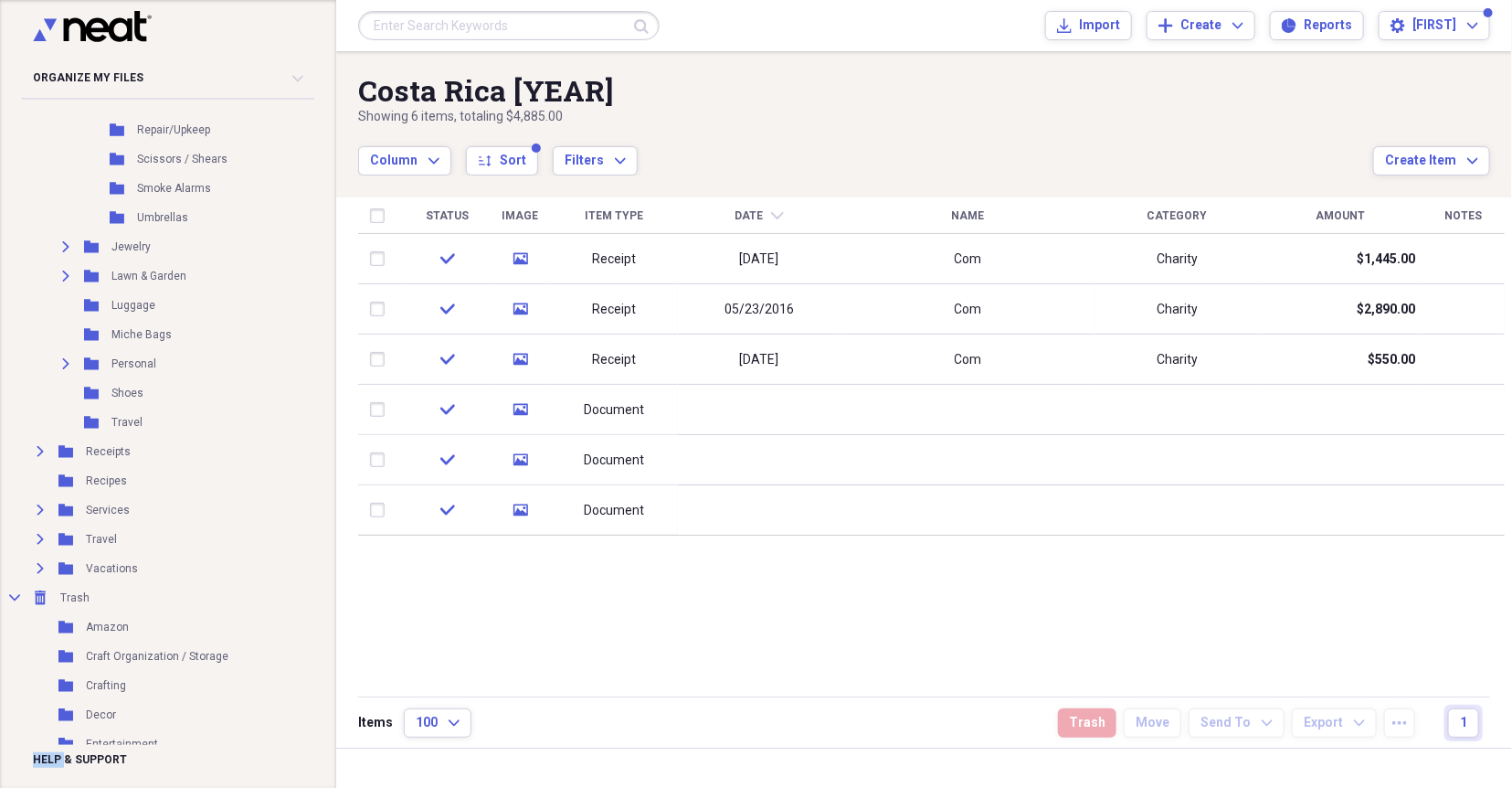 scroll, scrollTop: 1764, scrollLeft: 0, axis: vertical 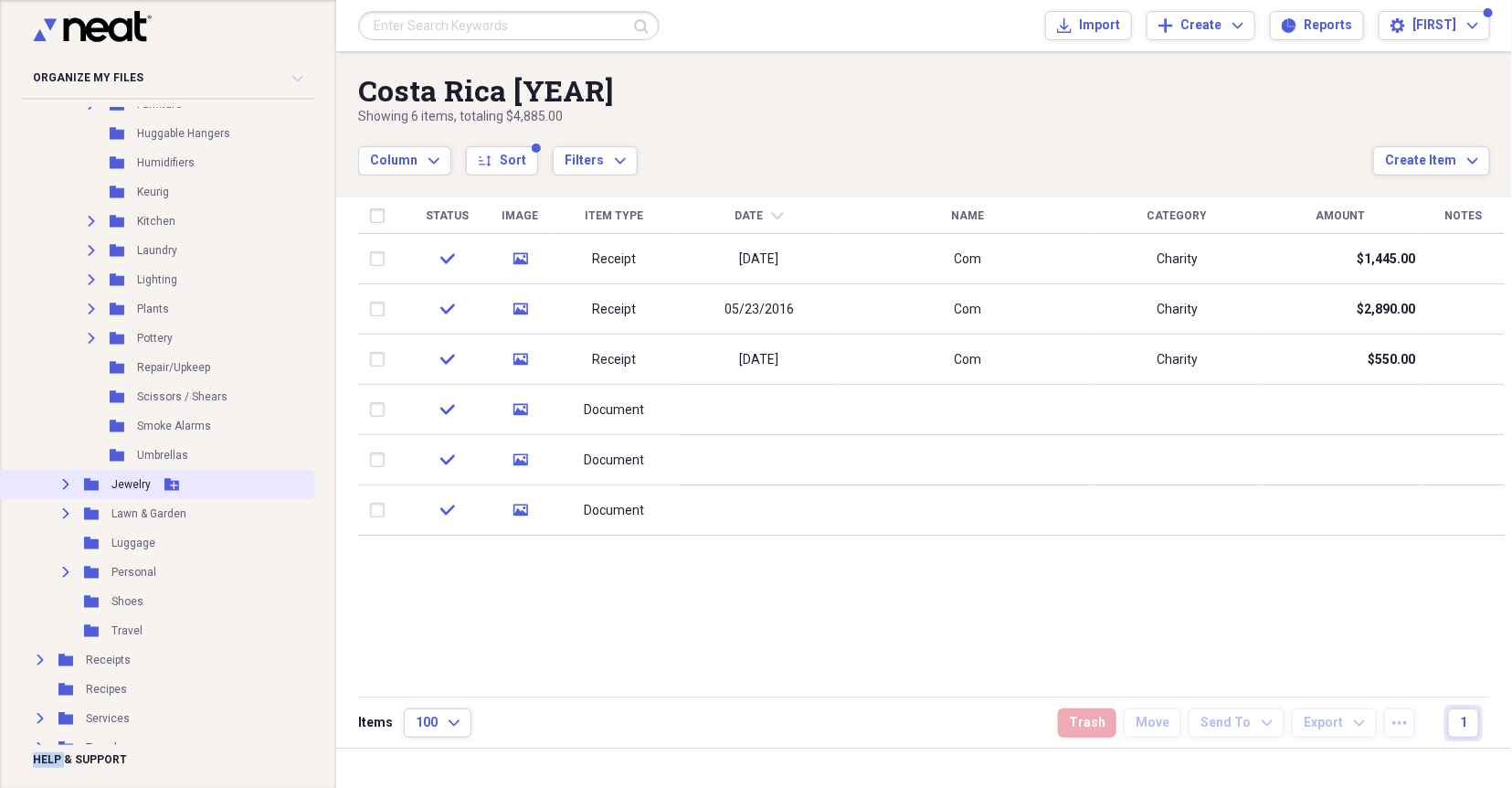 drag, startPoint x: 148, startPoint y: 573, endPoint x: 136, endPoint y: 484, distance: 89.80535 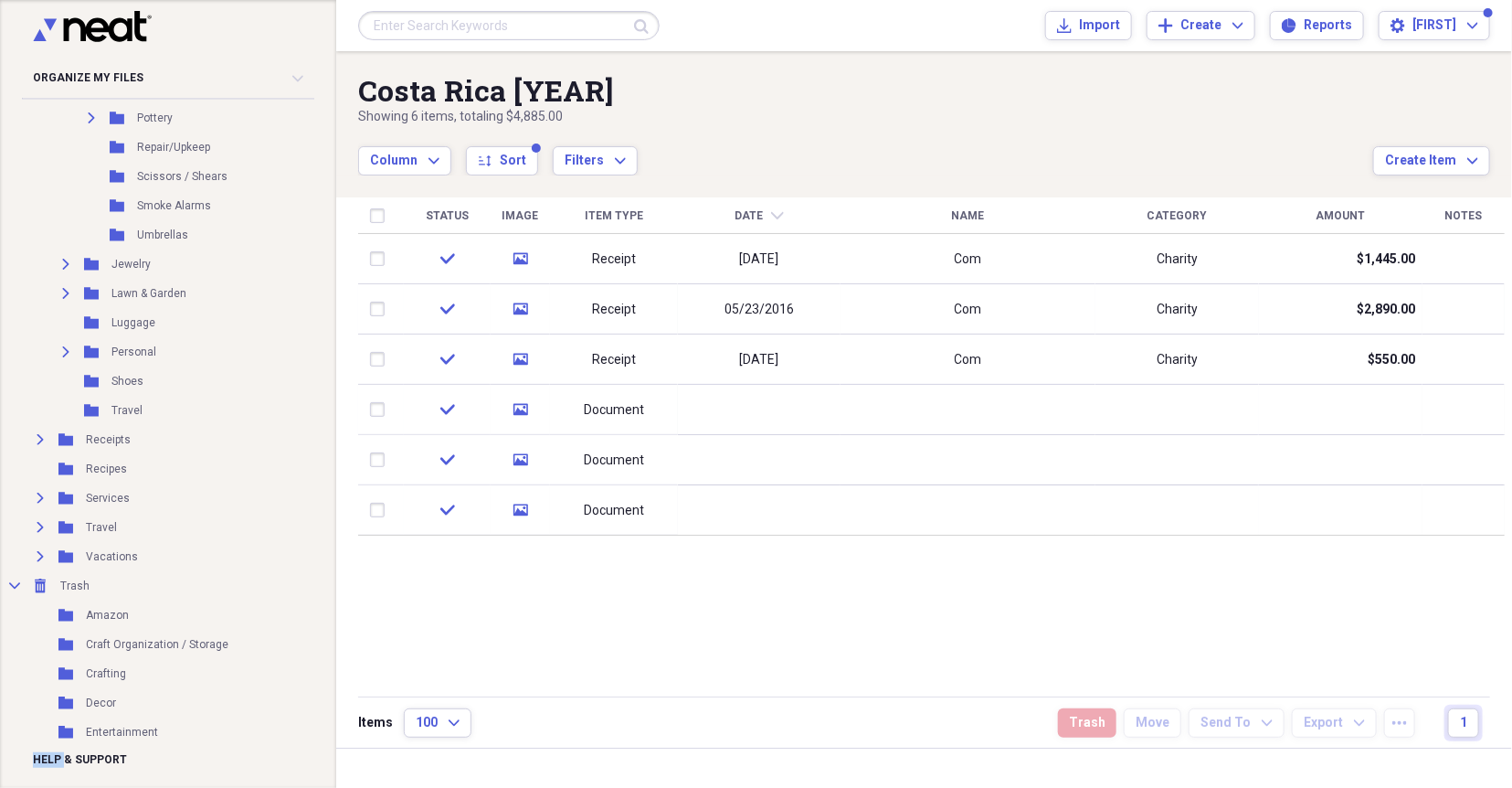 scroll, scrollTop: 1834, scrollLeft: 0, axis: vertical 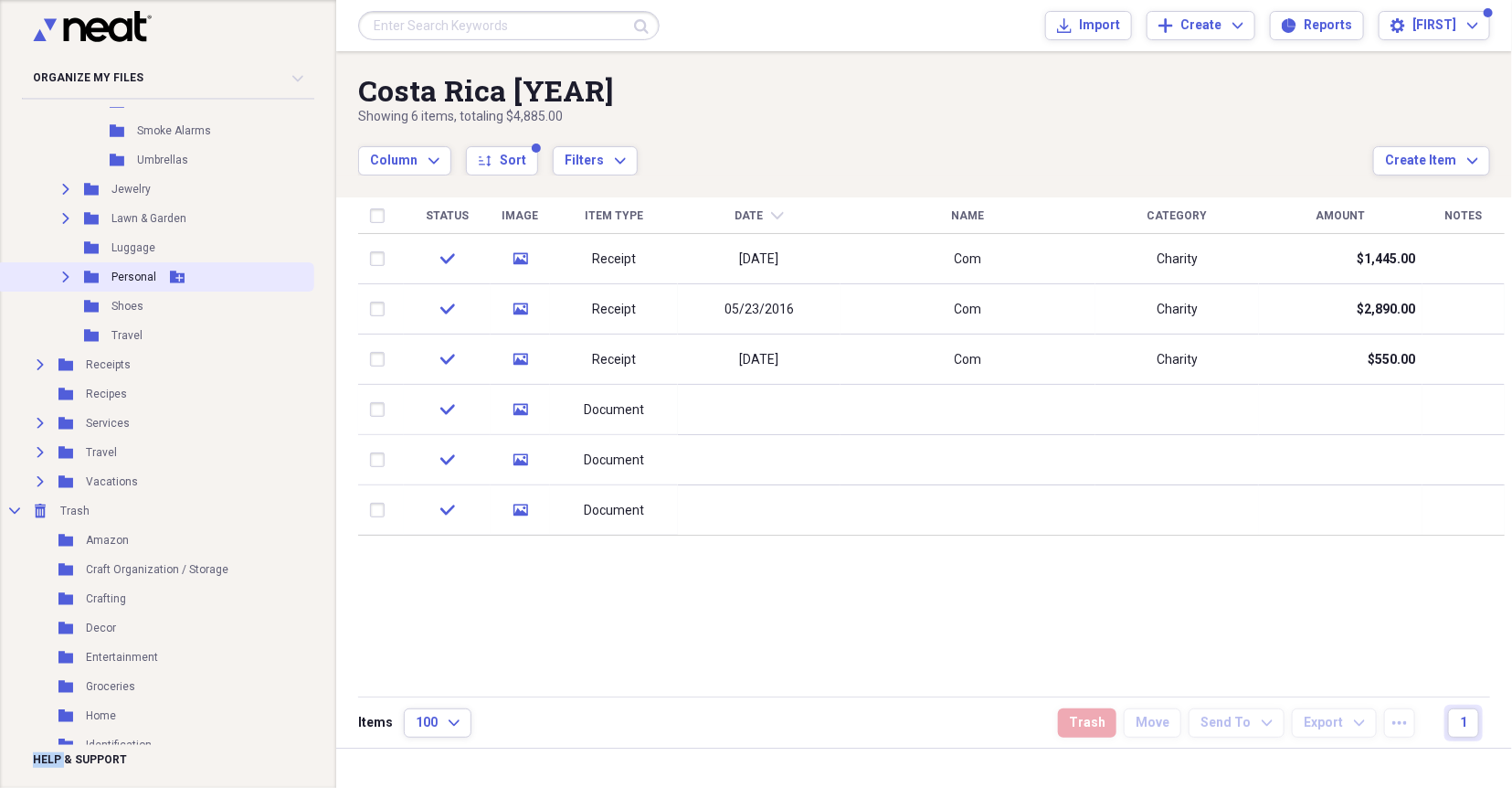 click on "Expand" at bounding box center [66, 277] 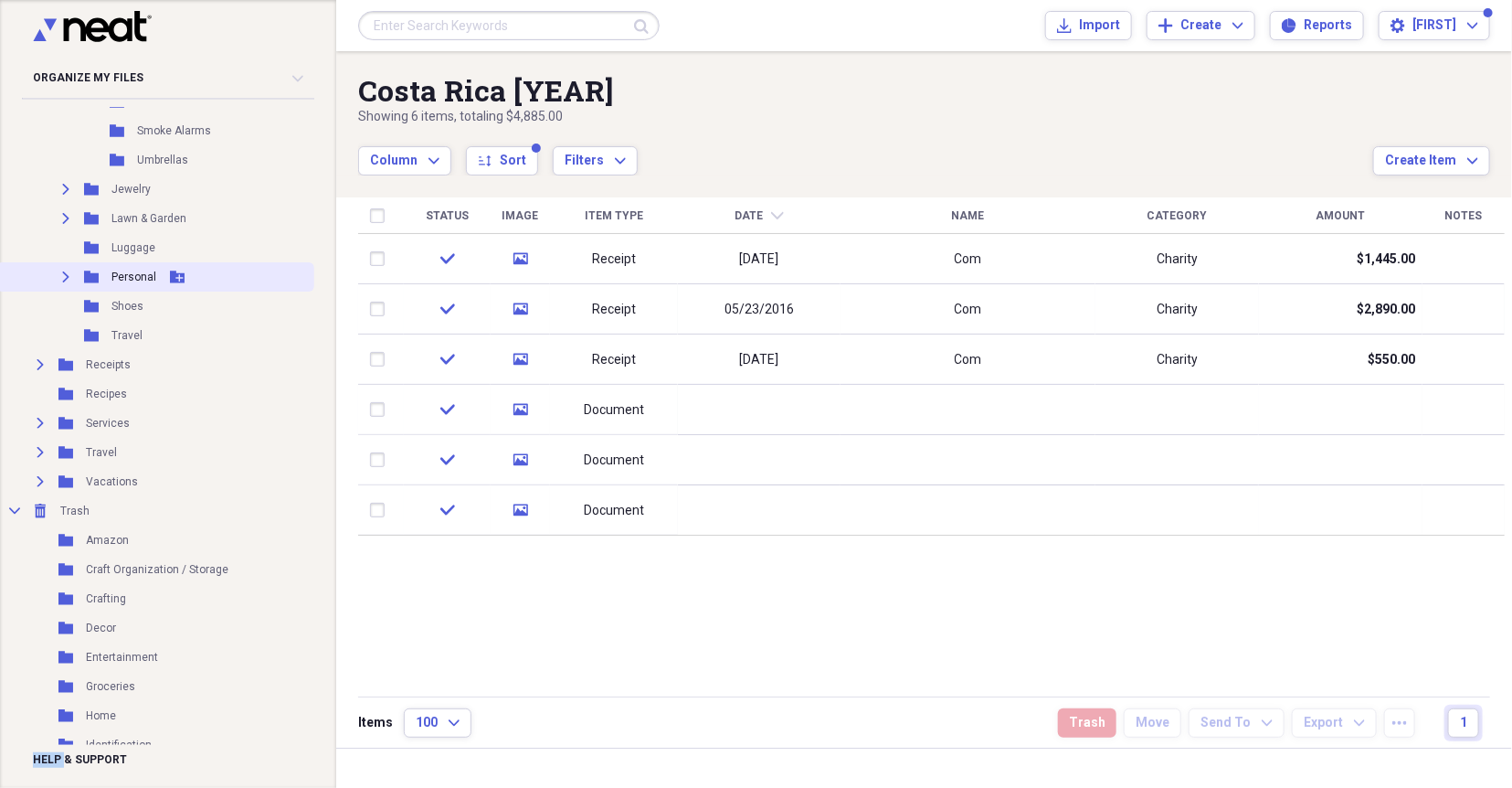 click on "Expand" 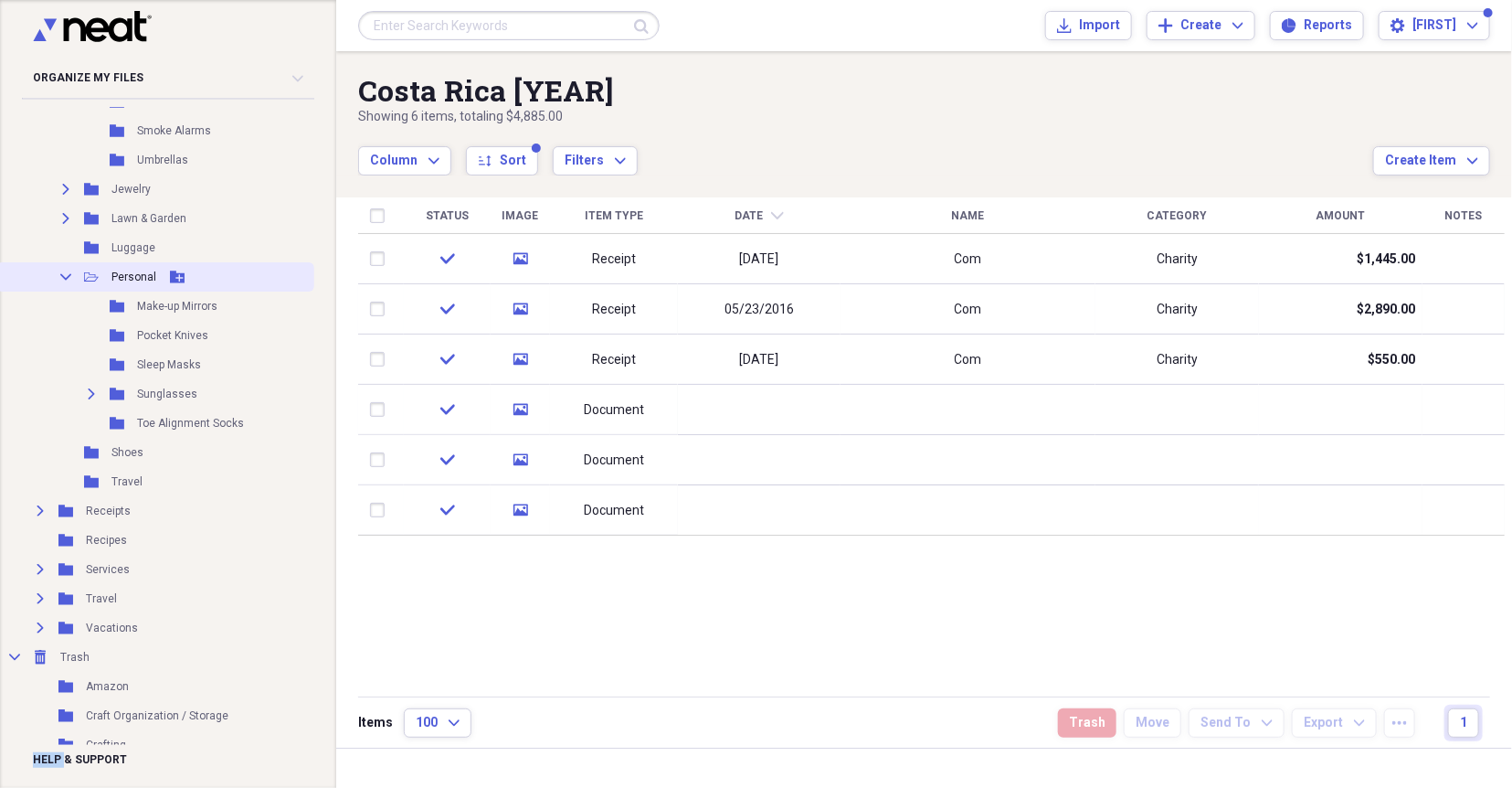 click on "Collapse" 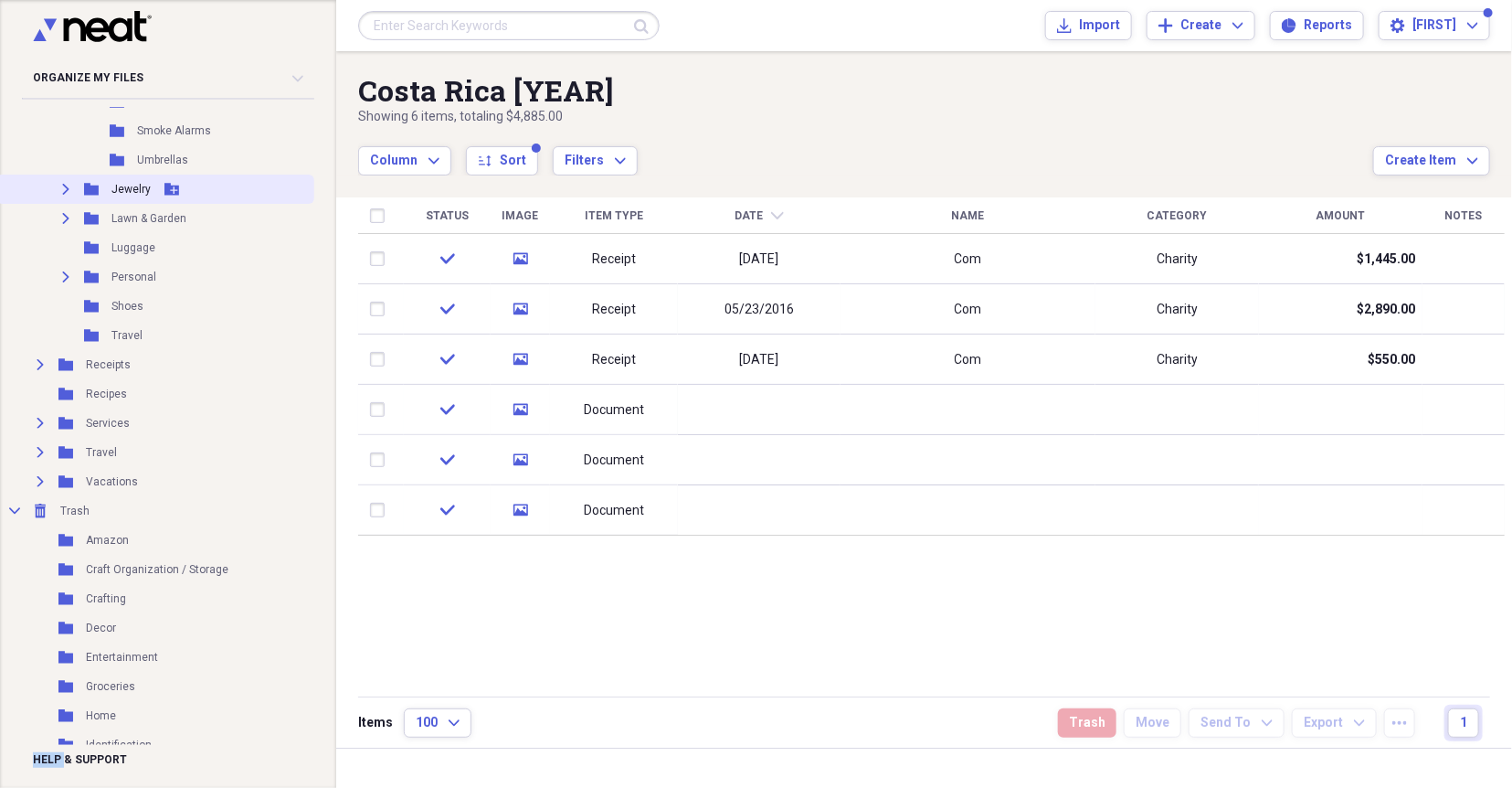 click on "Jewelry" at bounding box center (131, 189) 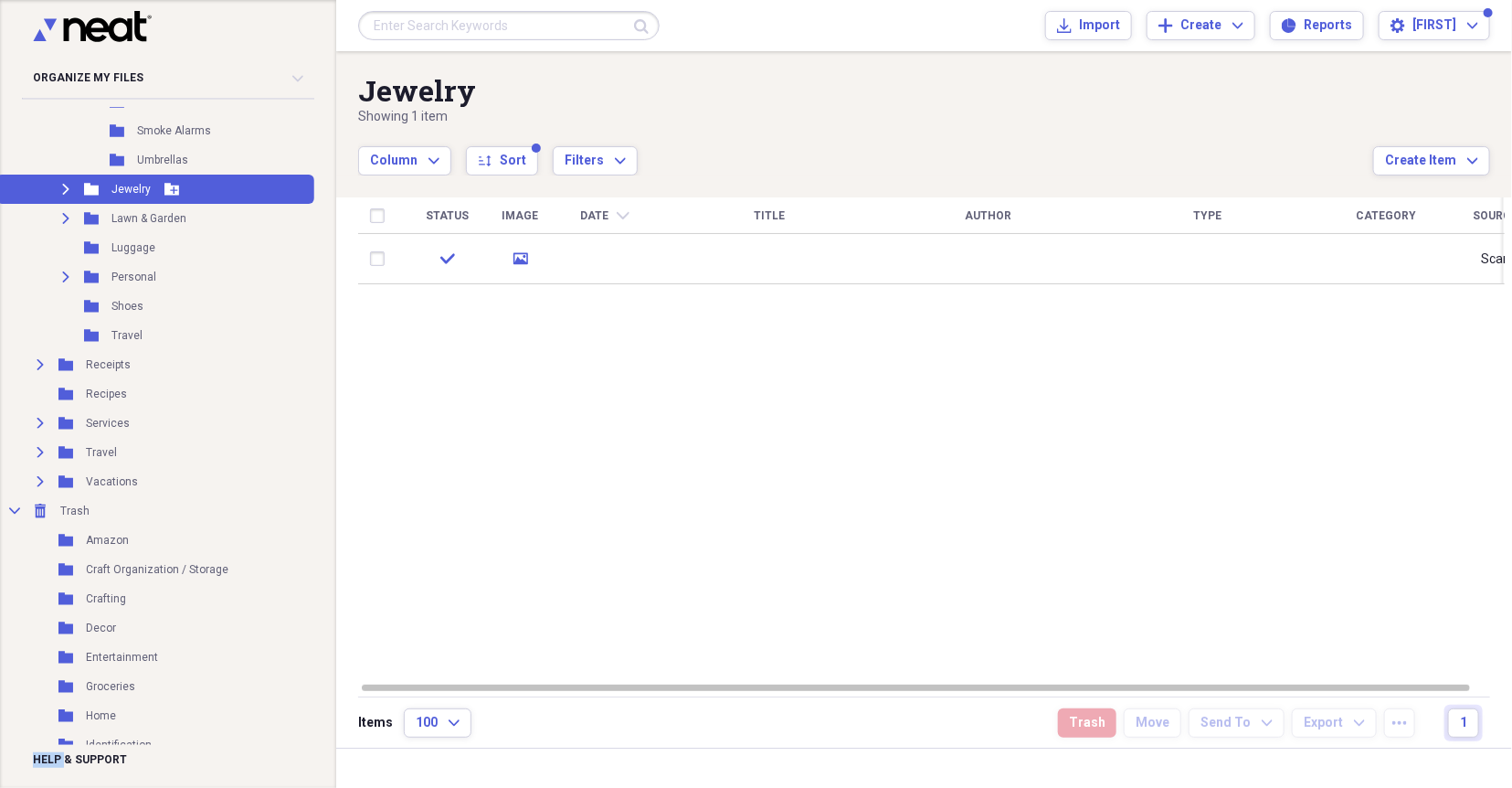 click on "Expand" 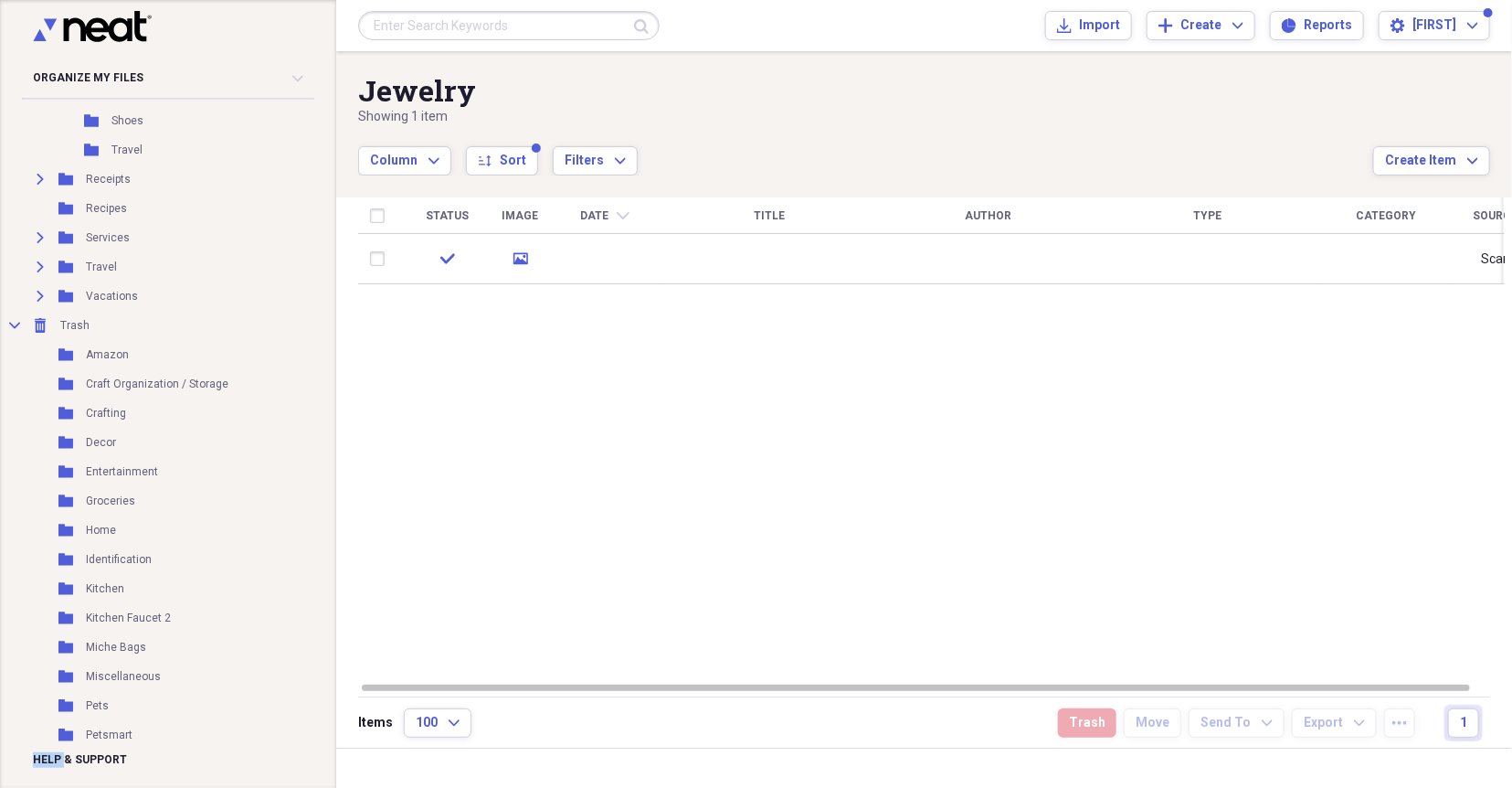 scroll, scrollTop: 2112, scrollLeft: 0, axis: vertical 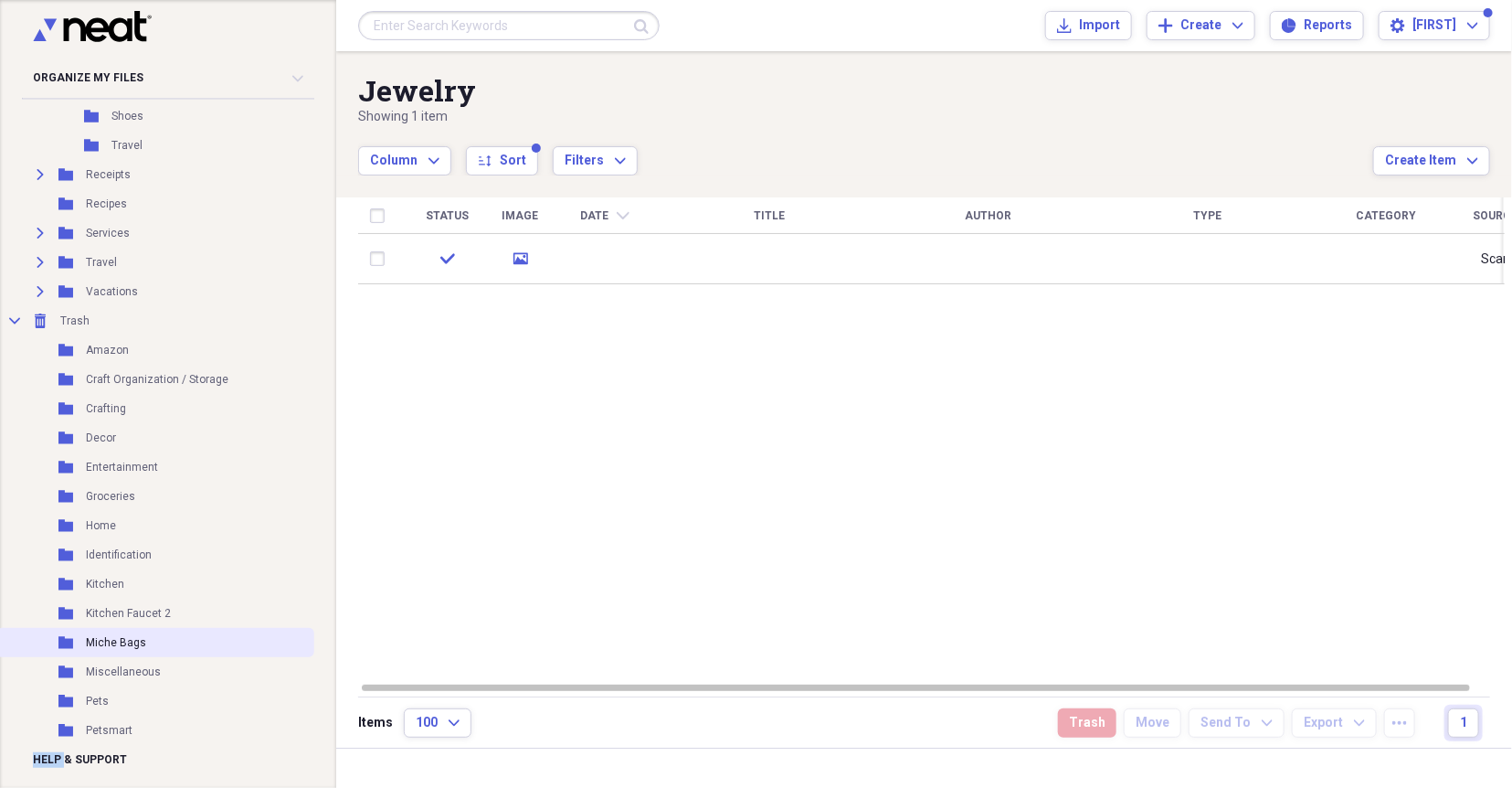 click on "Miche Bags" at bounding box center [116, 643] 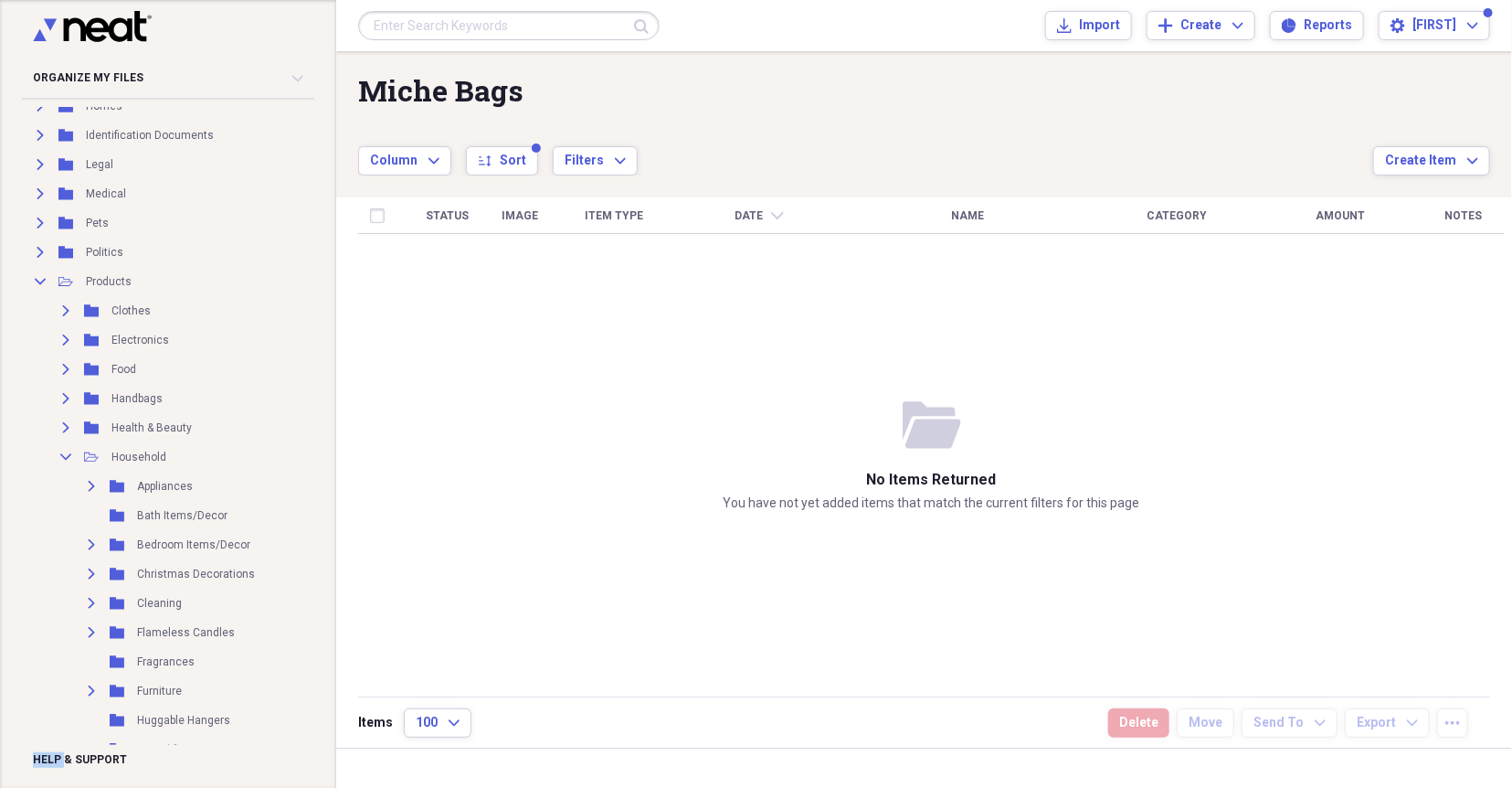 scroll, scrollTop: 930, scrollLeft: 0, axis: vertical 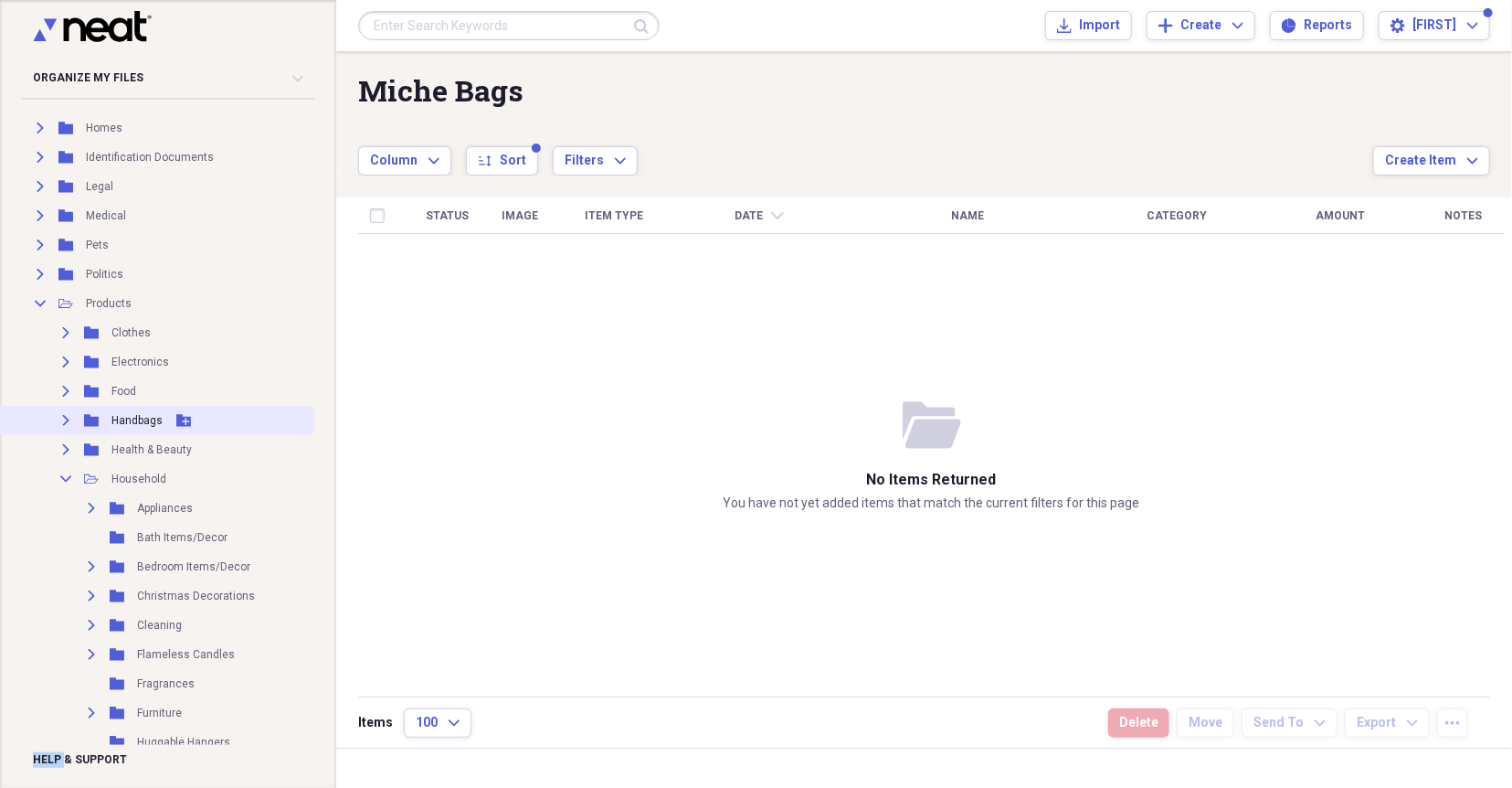 click 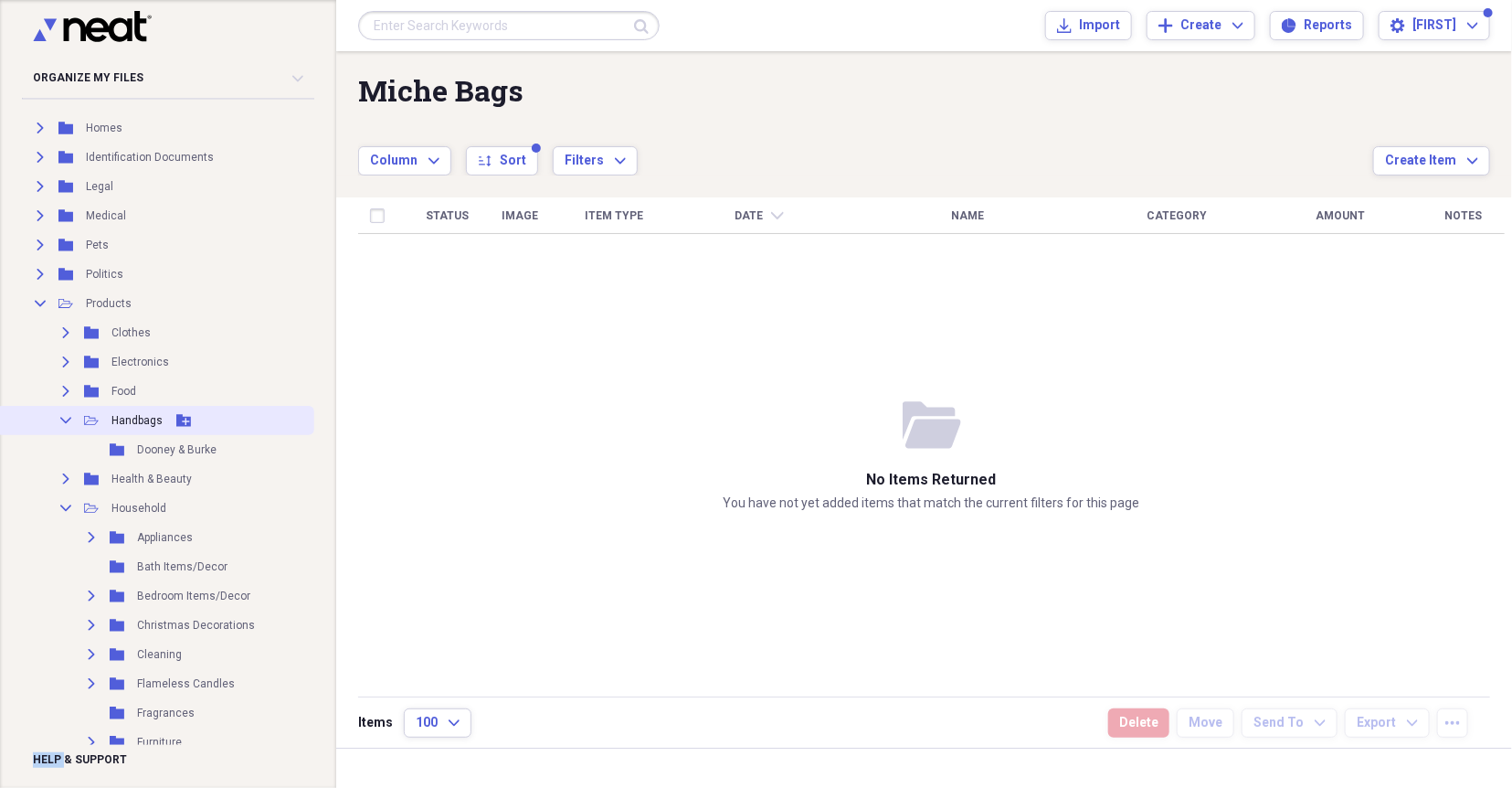 click 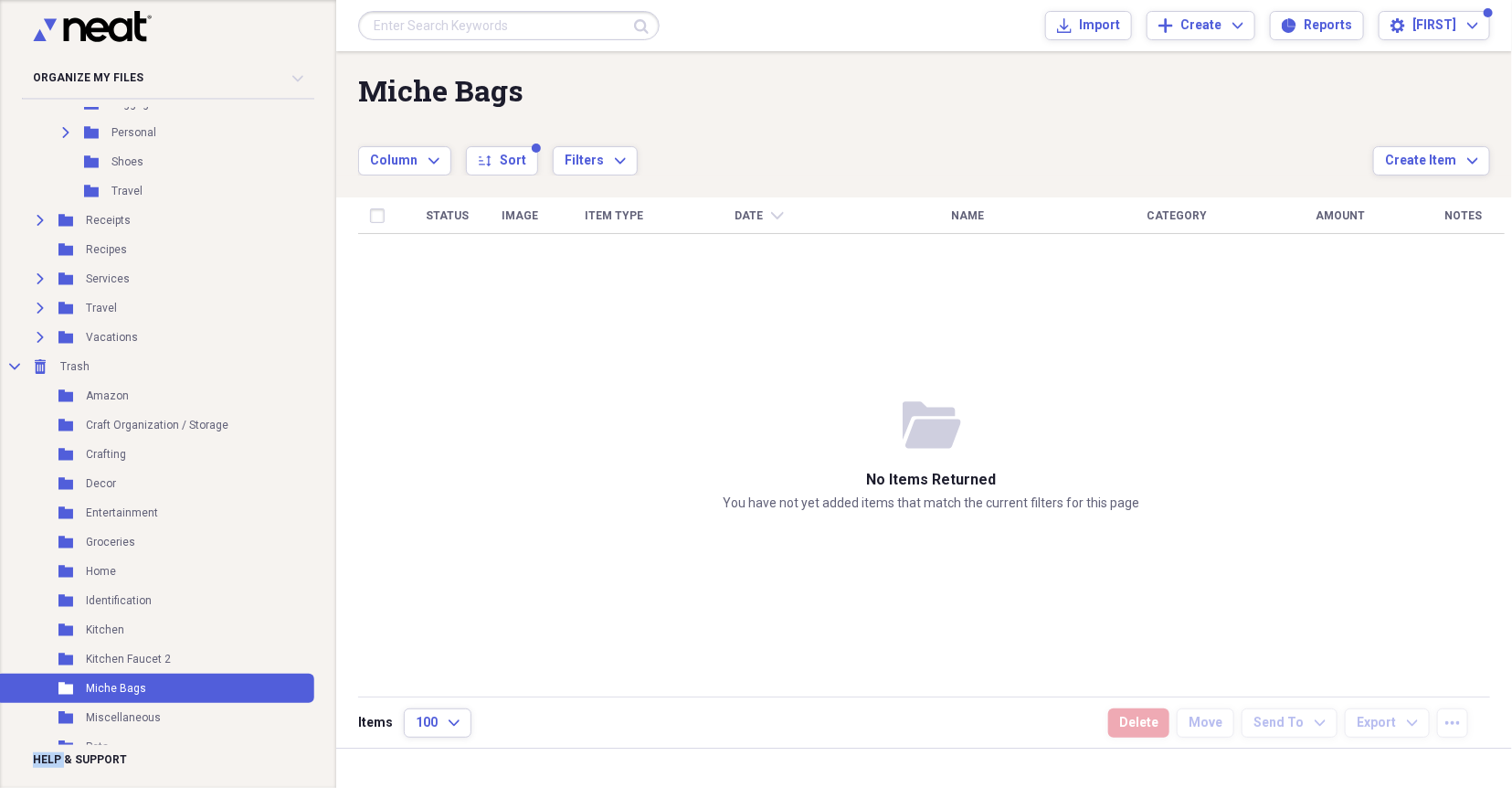 scroll, scrollTop: 2131, scrollLeft: 0, axis: vertical 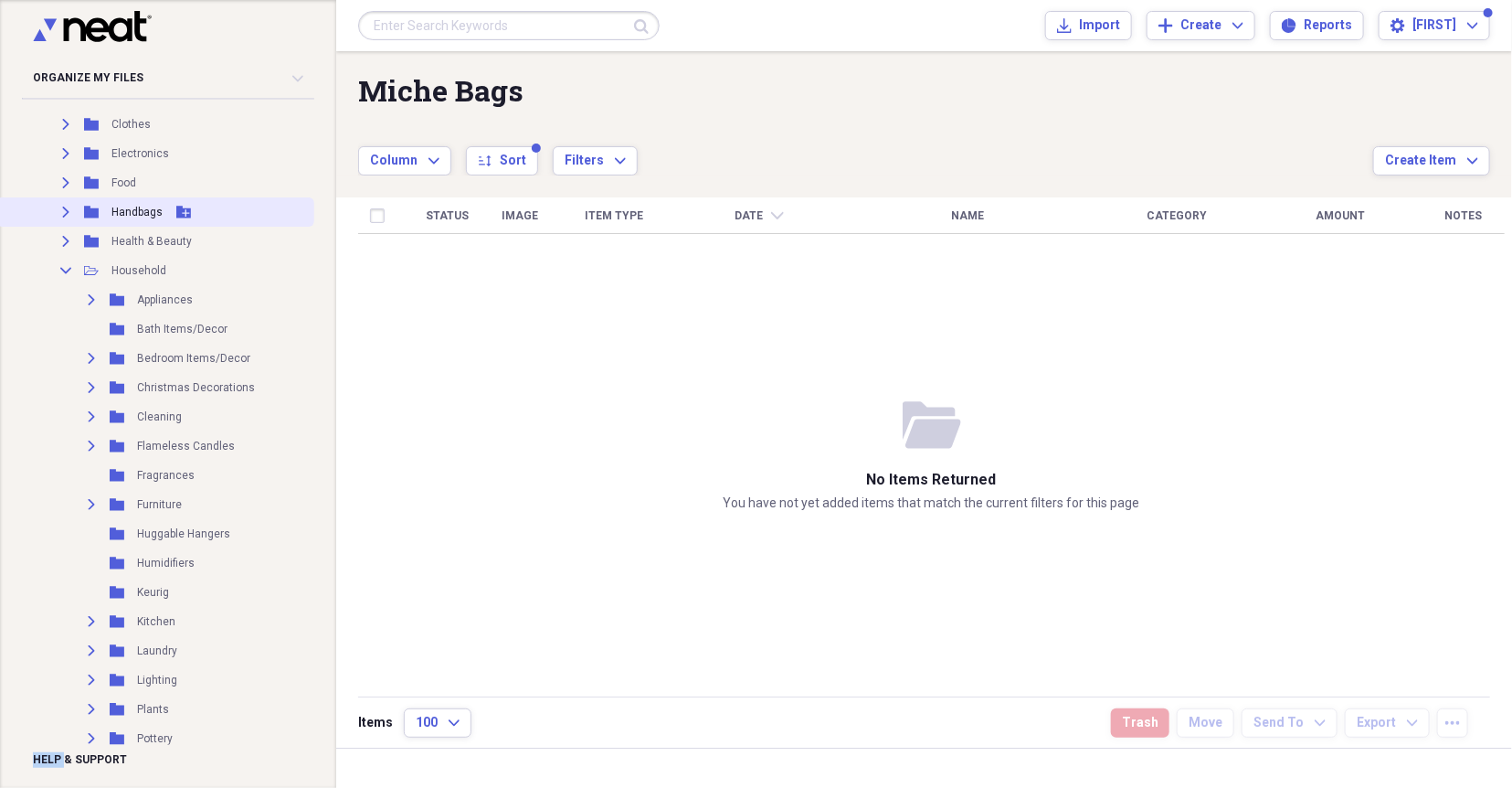 drag, startPoint x: 129, startPoint y: 619, endPoint x: 139, endPoint y: 208, distance: 411.12164 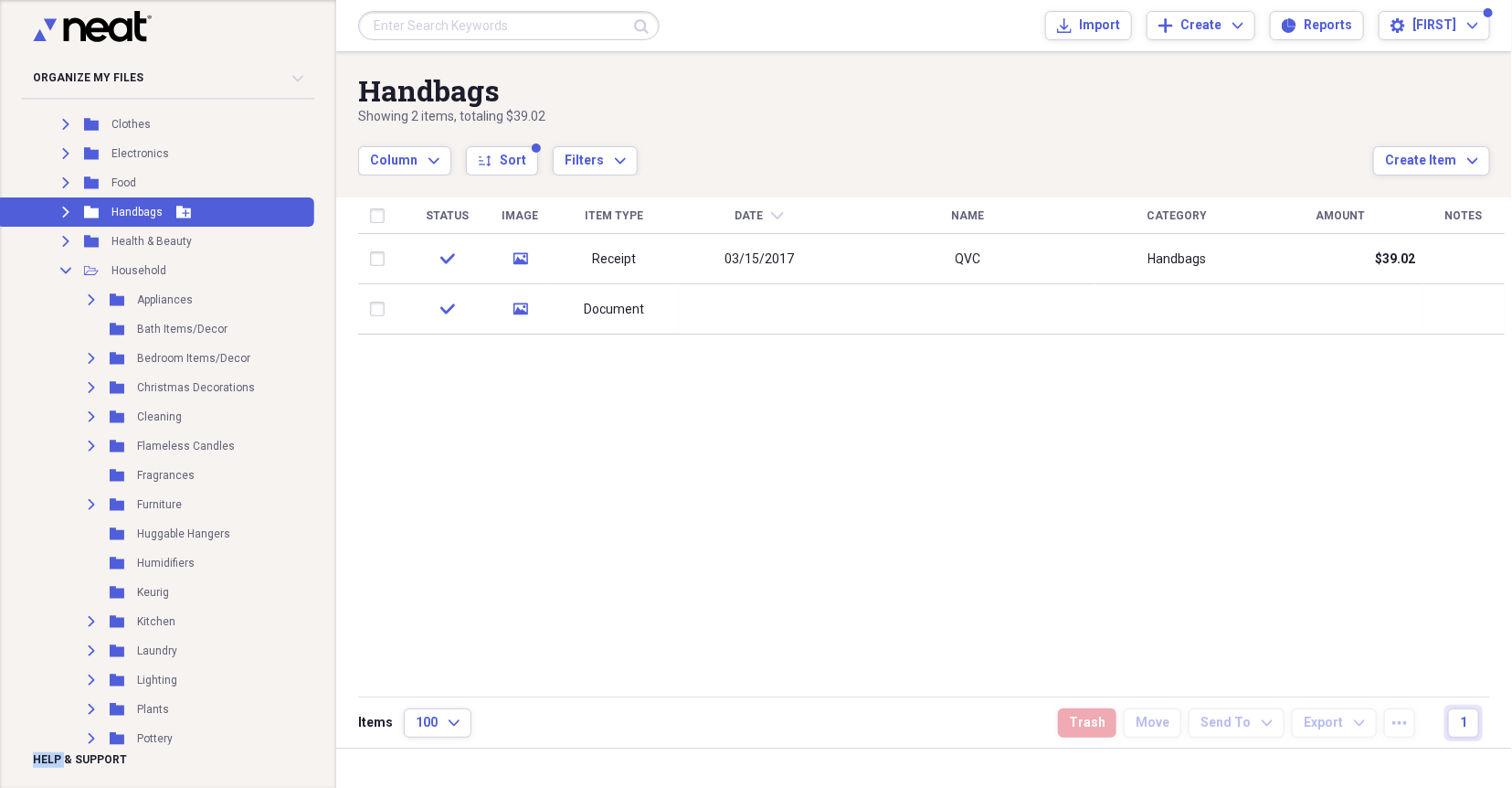 click on "Expand" at bounding box center [66, 212] 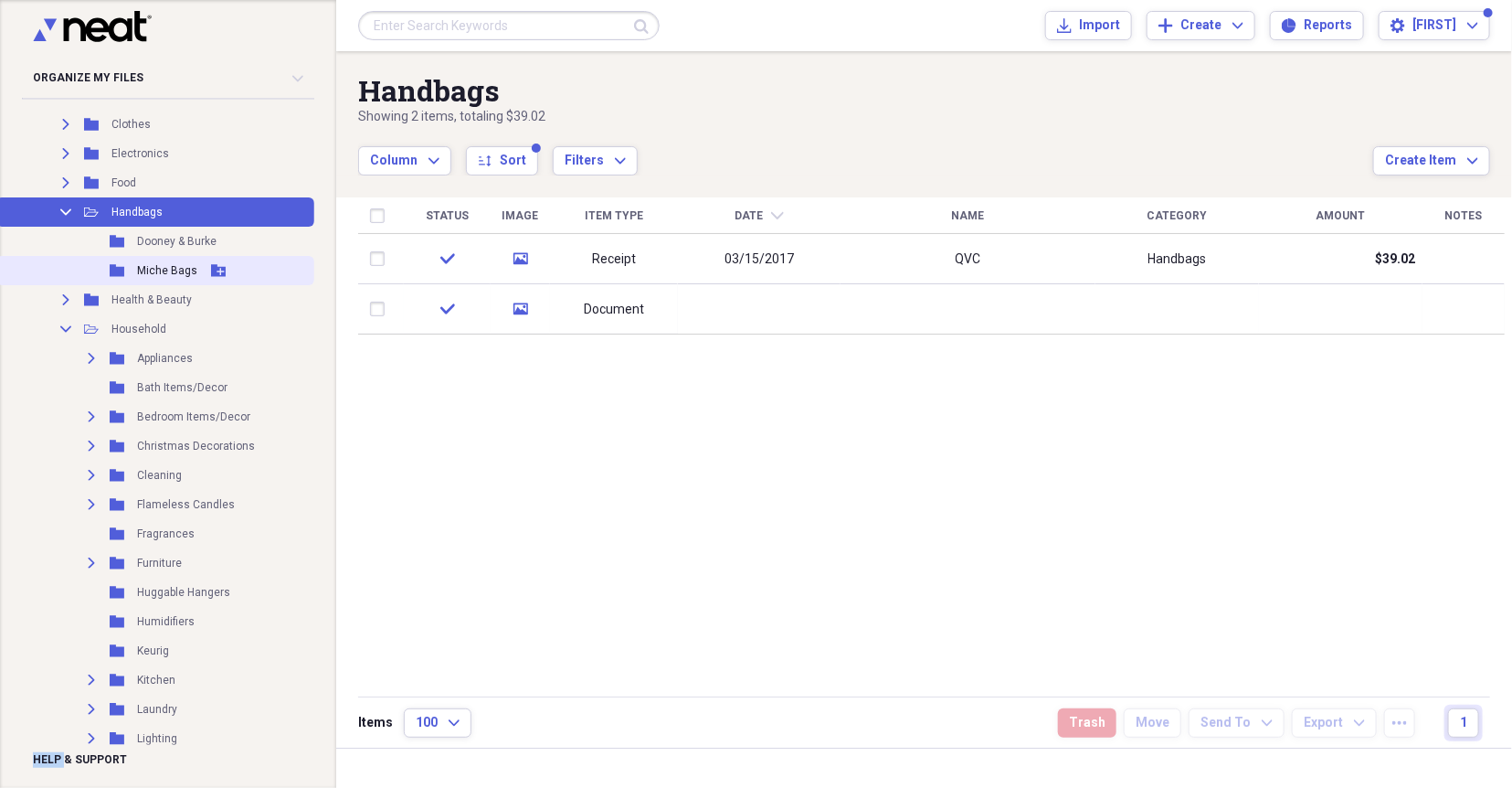 click on "Miche Bags" at bounding box center (167, 271) 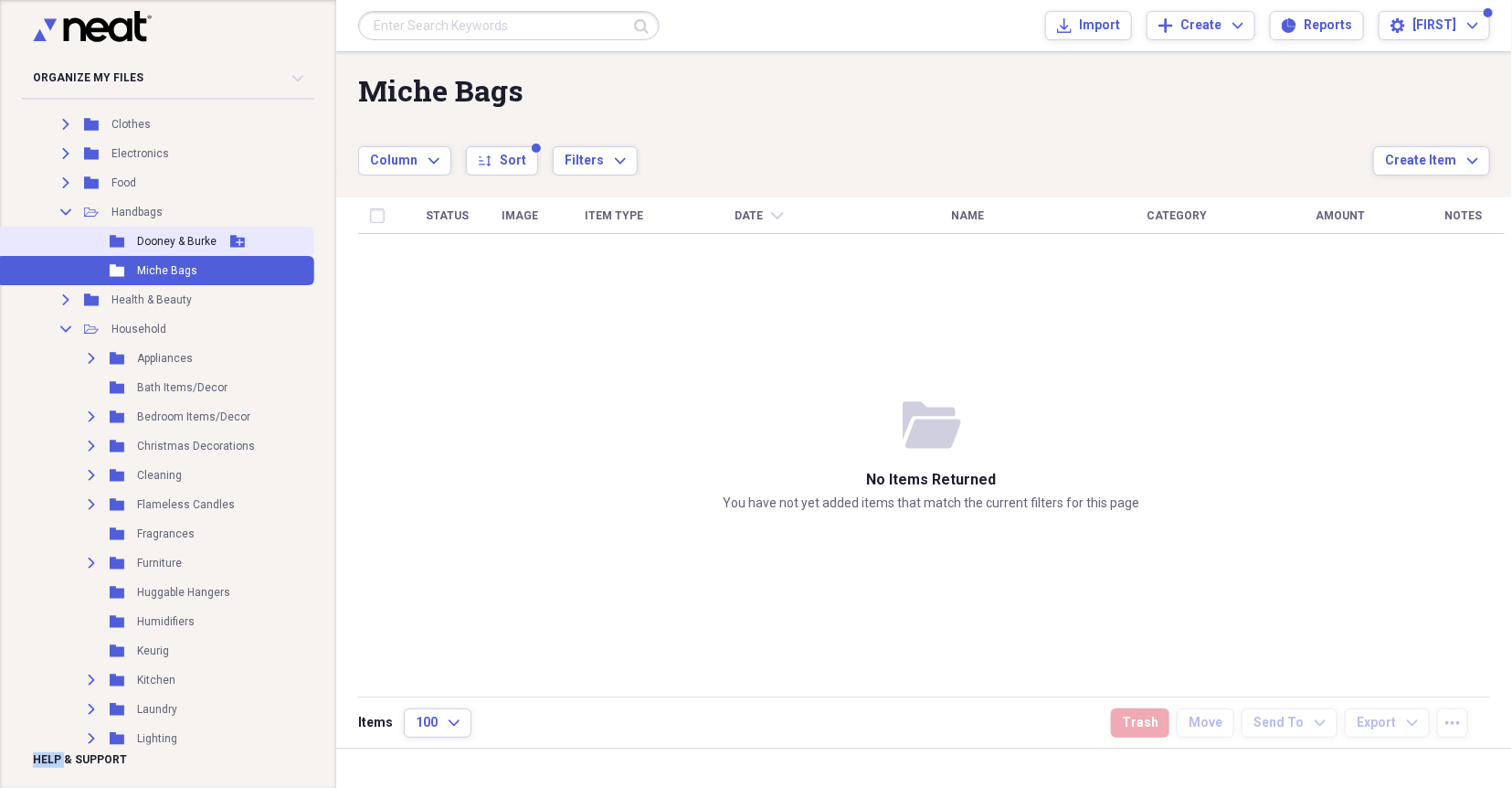 click on "Dooney & Burke" at bounding box center (176, 241) 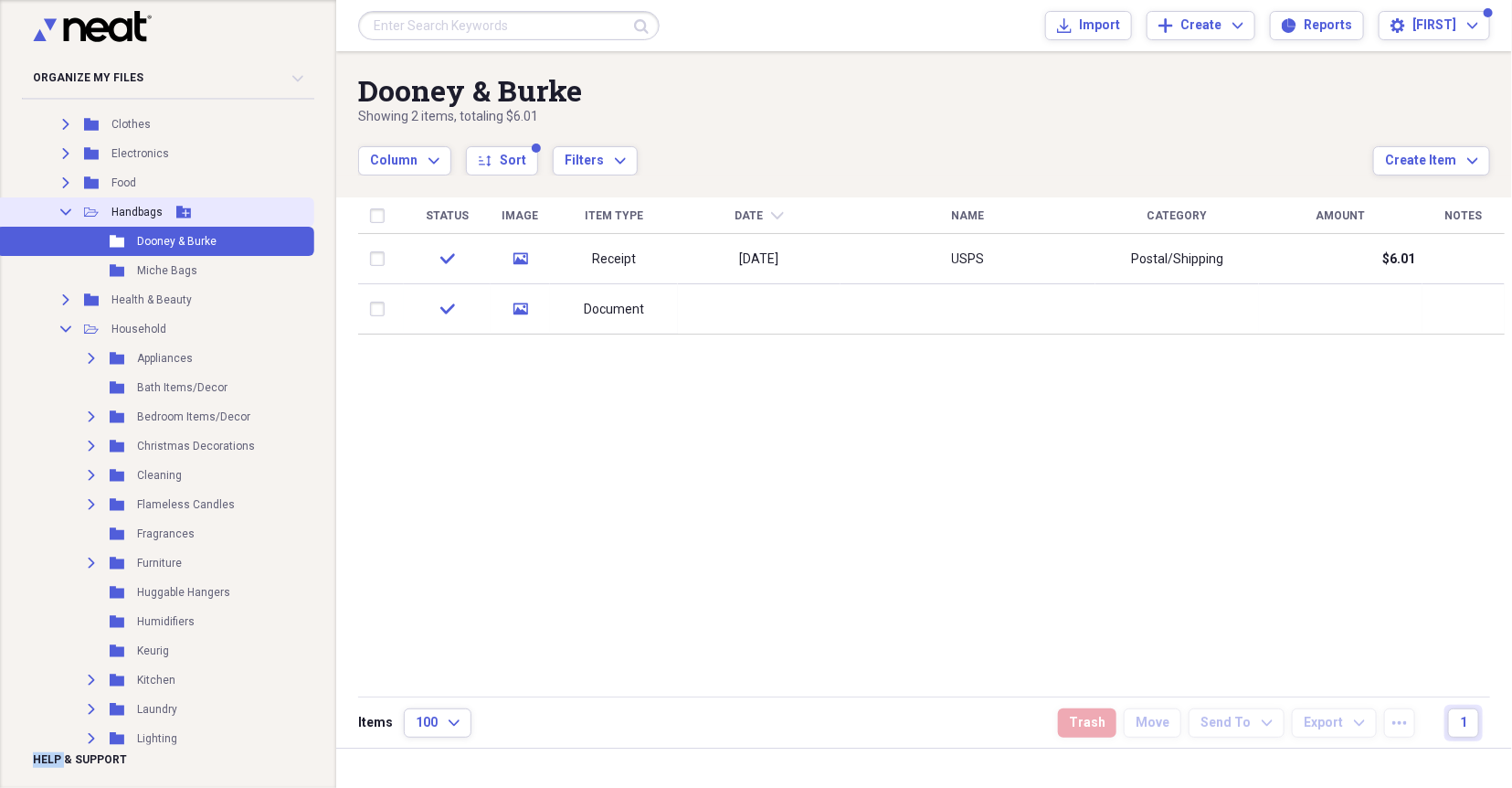 click on "Collapse" at bounding box center (66, 212) 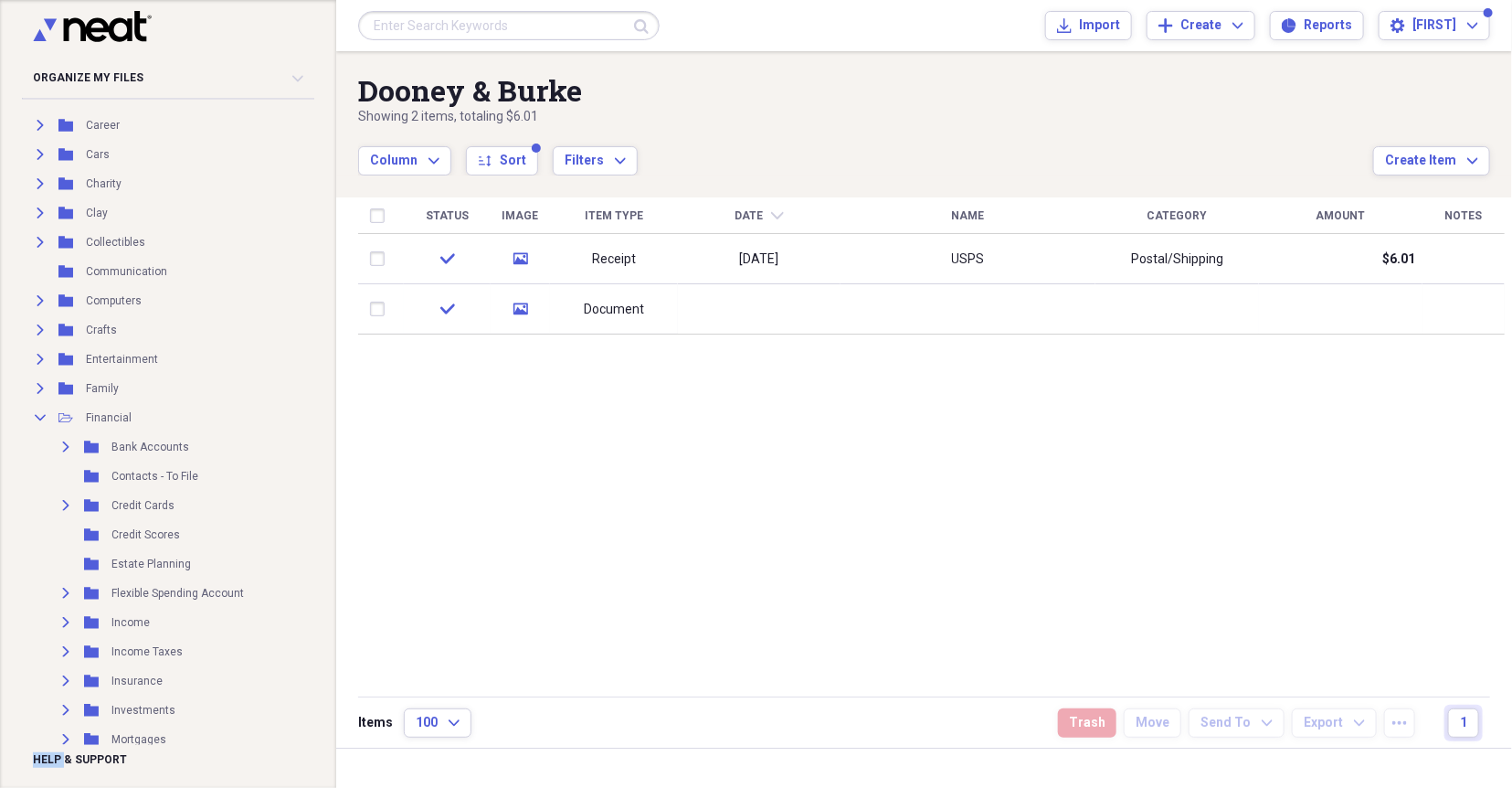 scroll, scrollTop: 0, scrollLeft: 0, axis: both 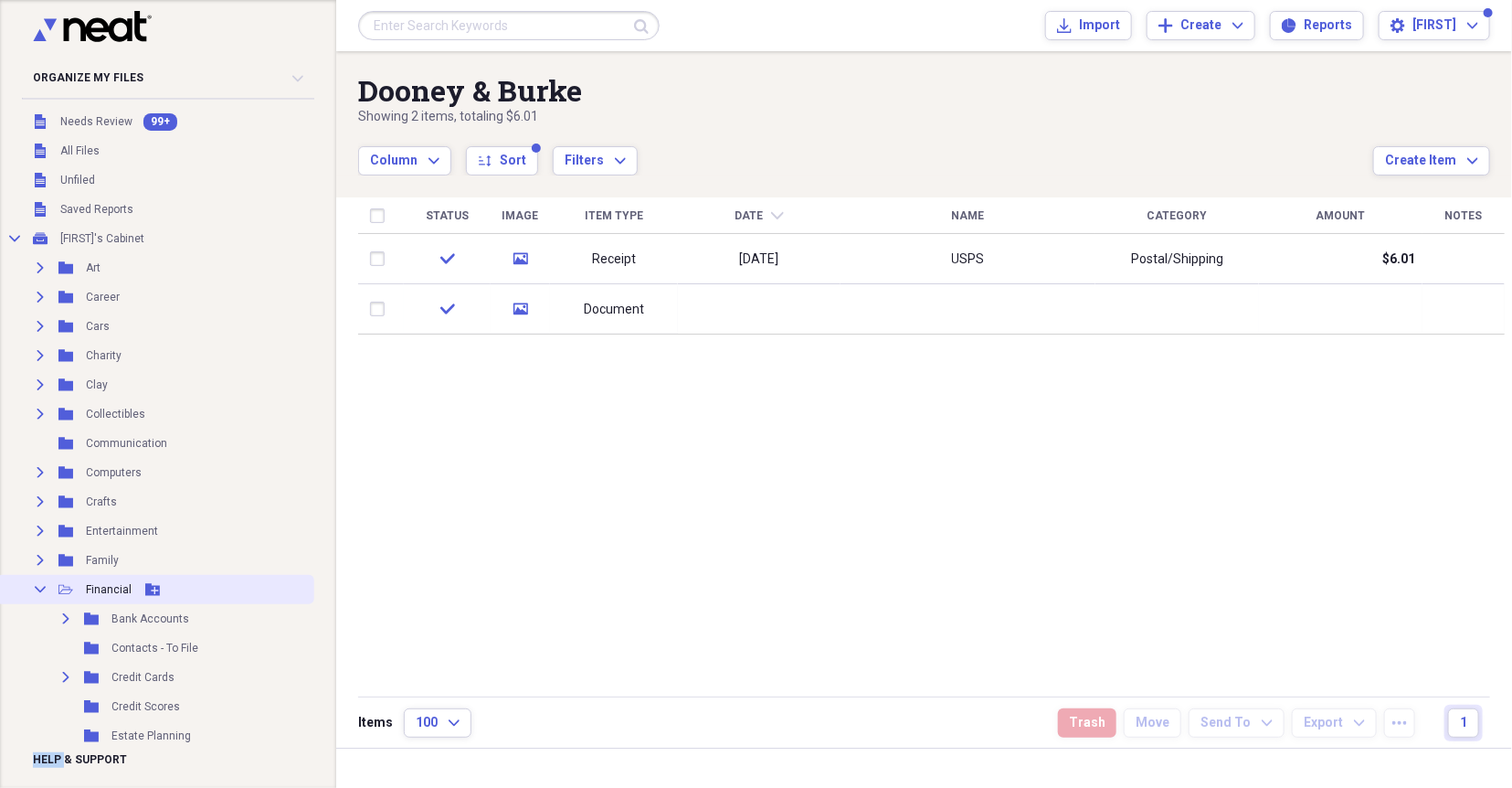 click 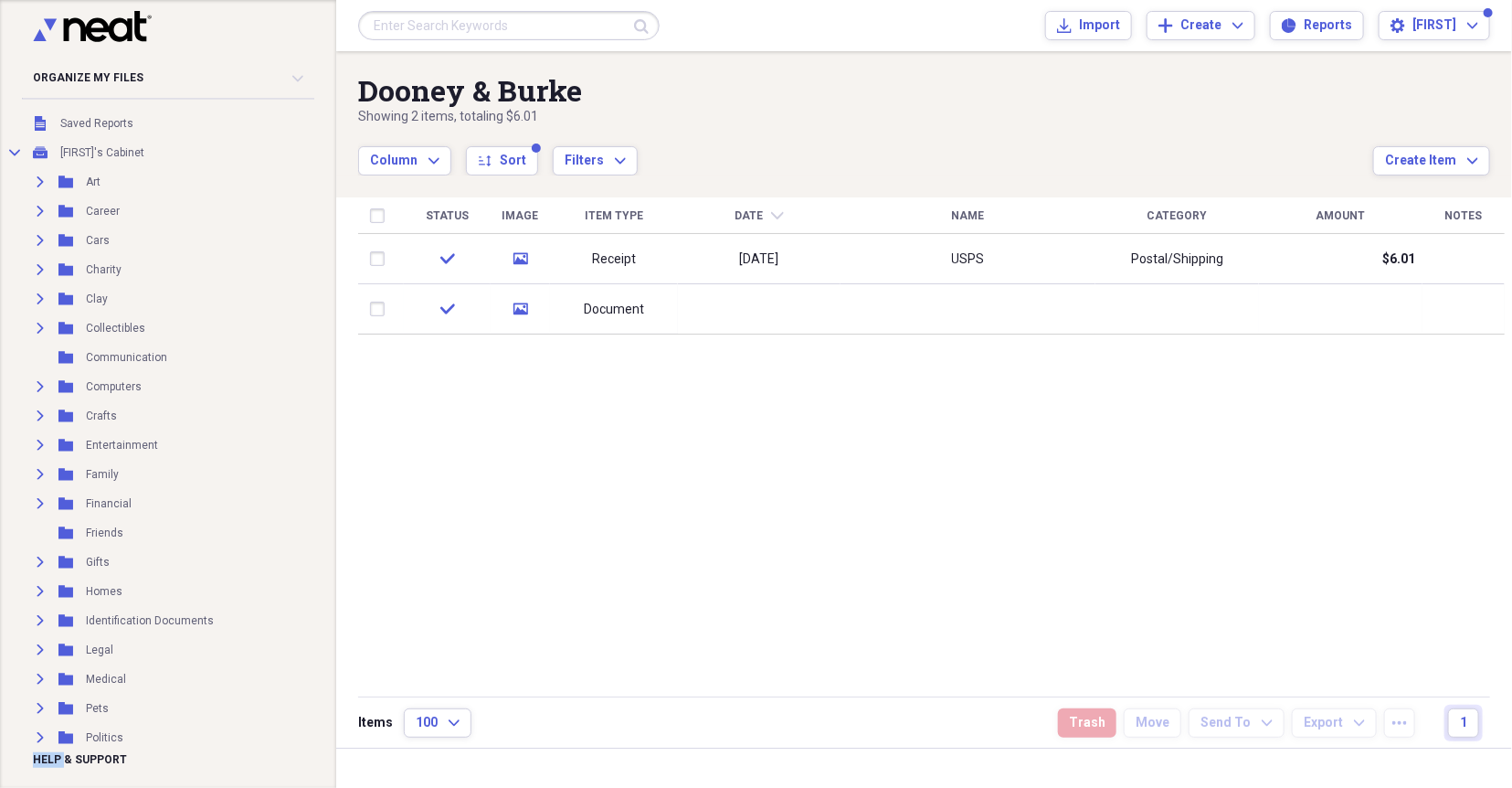 scroll, scrollTop: 0, scrollLeft: 0, axis: both 